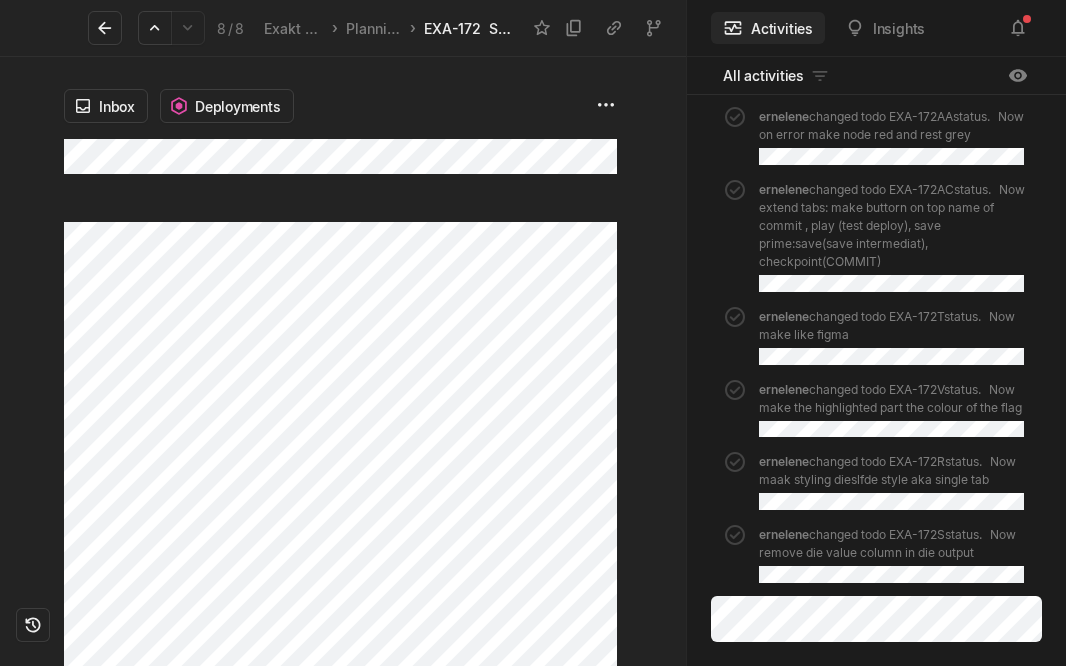 scroll, scrollTop: 0, scrollLeft: 0, axis: both 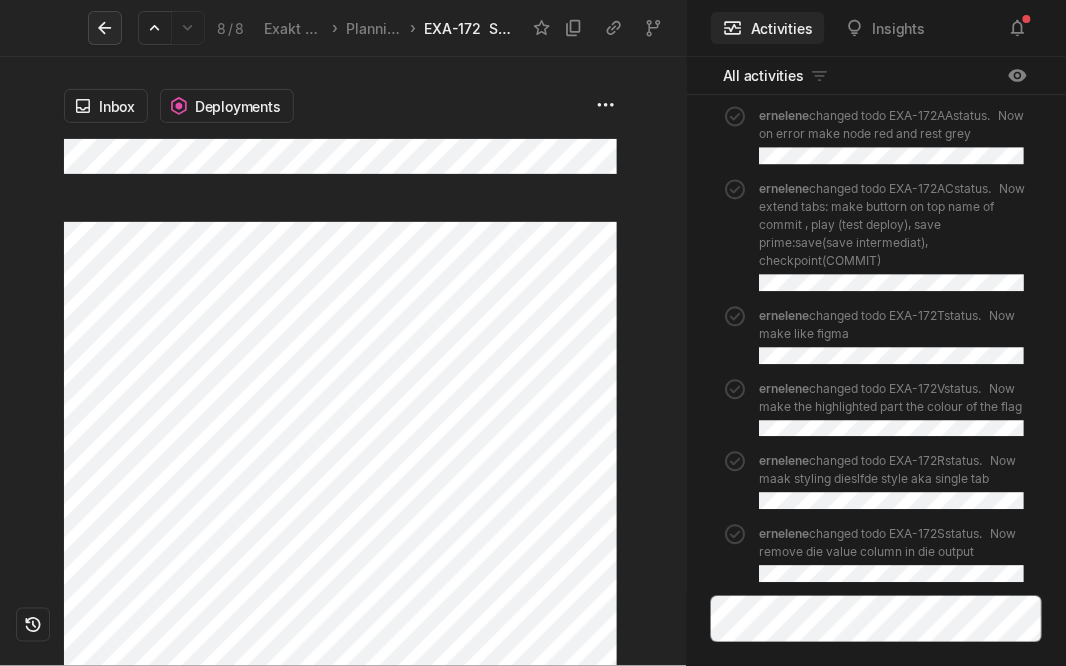 click 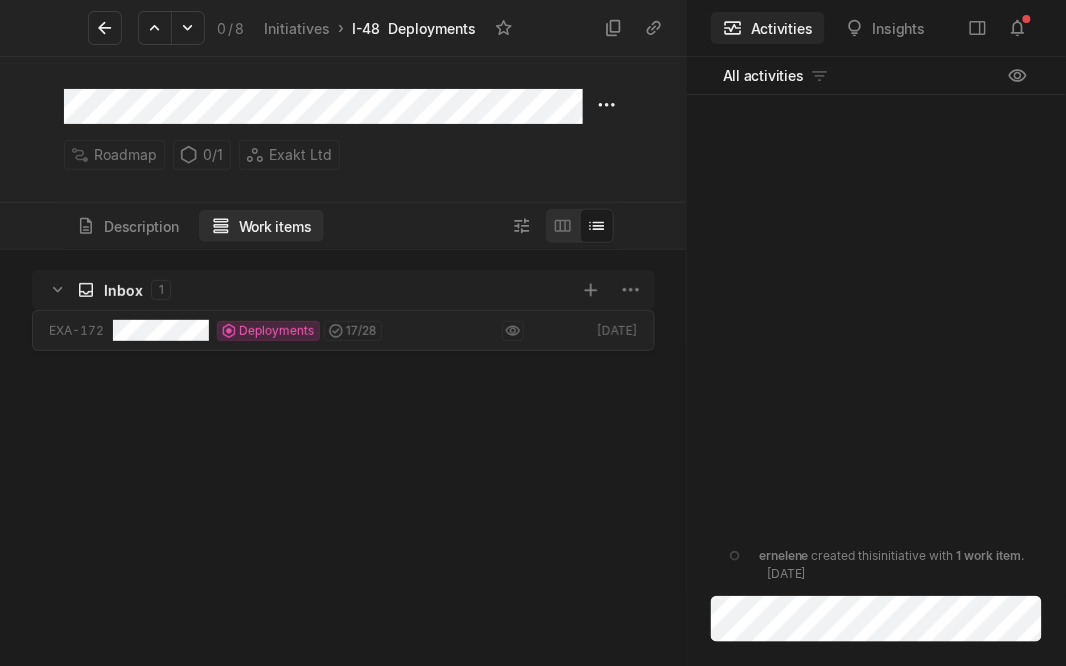 scroll, scrollTop: 6, scrollLeft: 7, axis: both 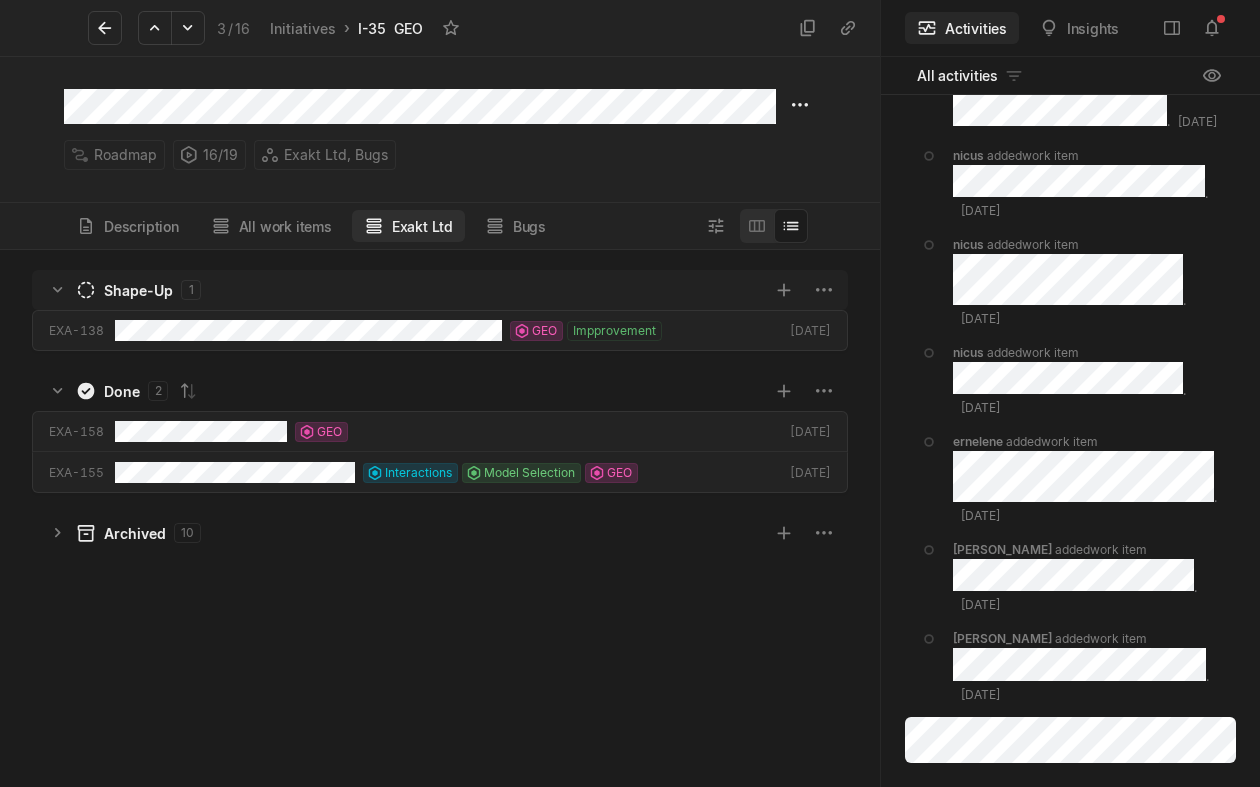 click on "Roadmap 16 / 19 Exakt Ltd, Bugs" at bounding box center (420, 129) 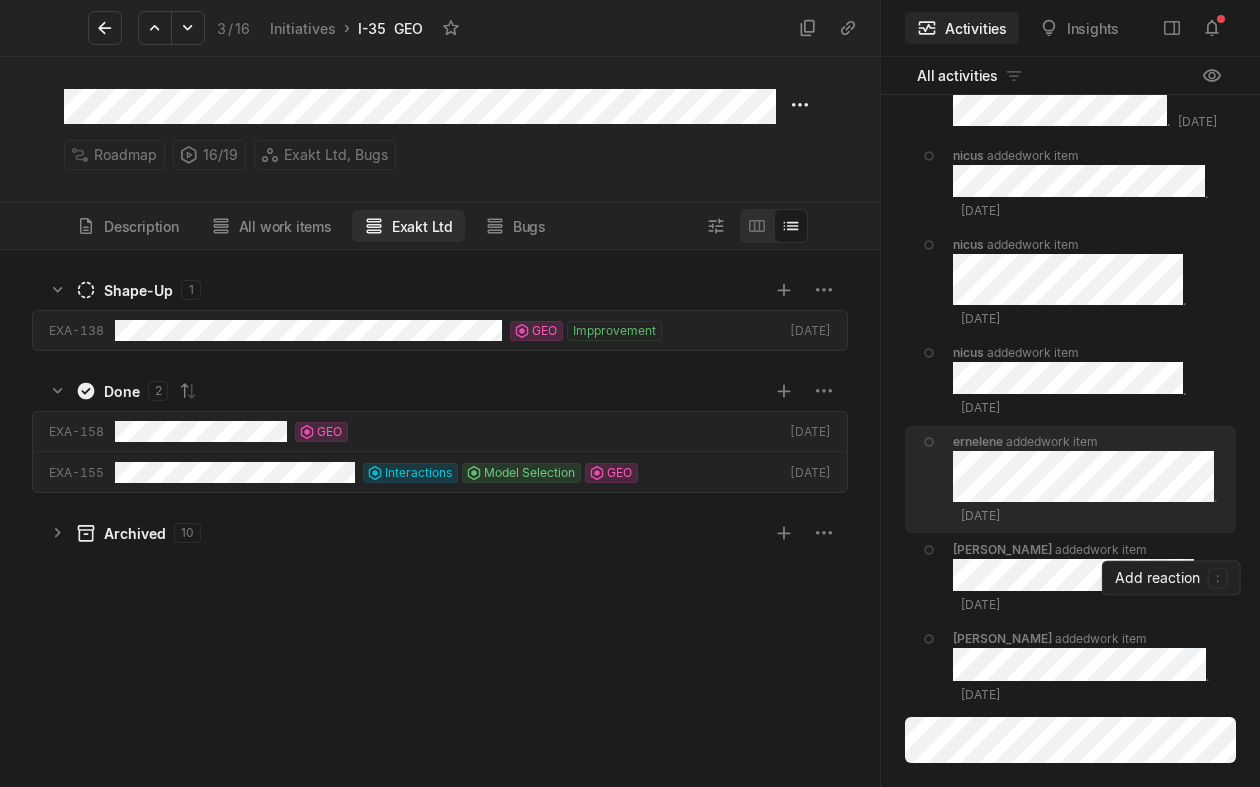 scroll, scrollTop: 532, scrollLeft: 874, axis: both 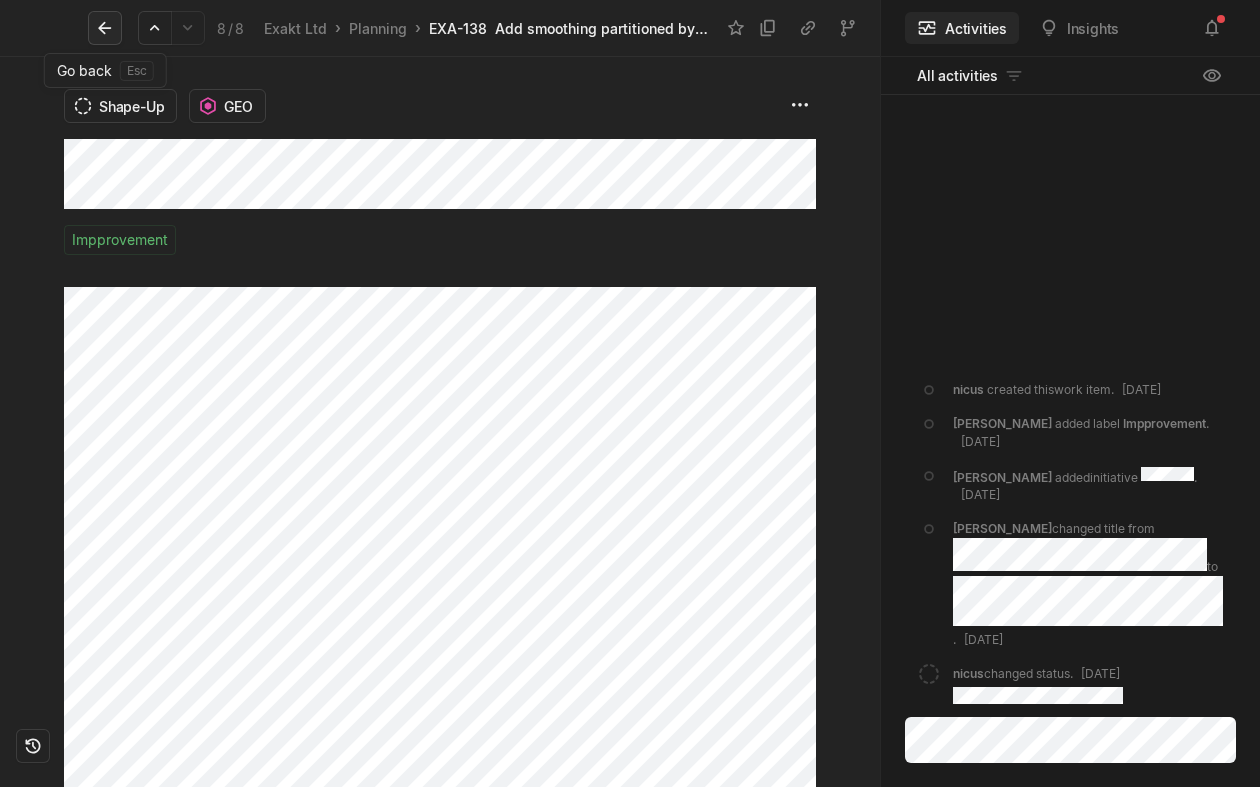click at bounding box center (105, 28) 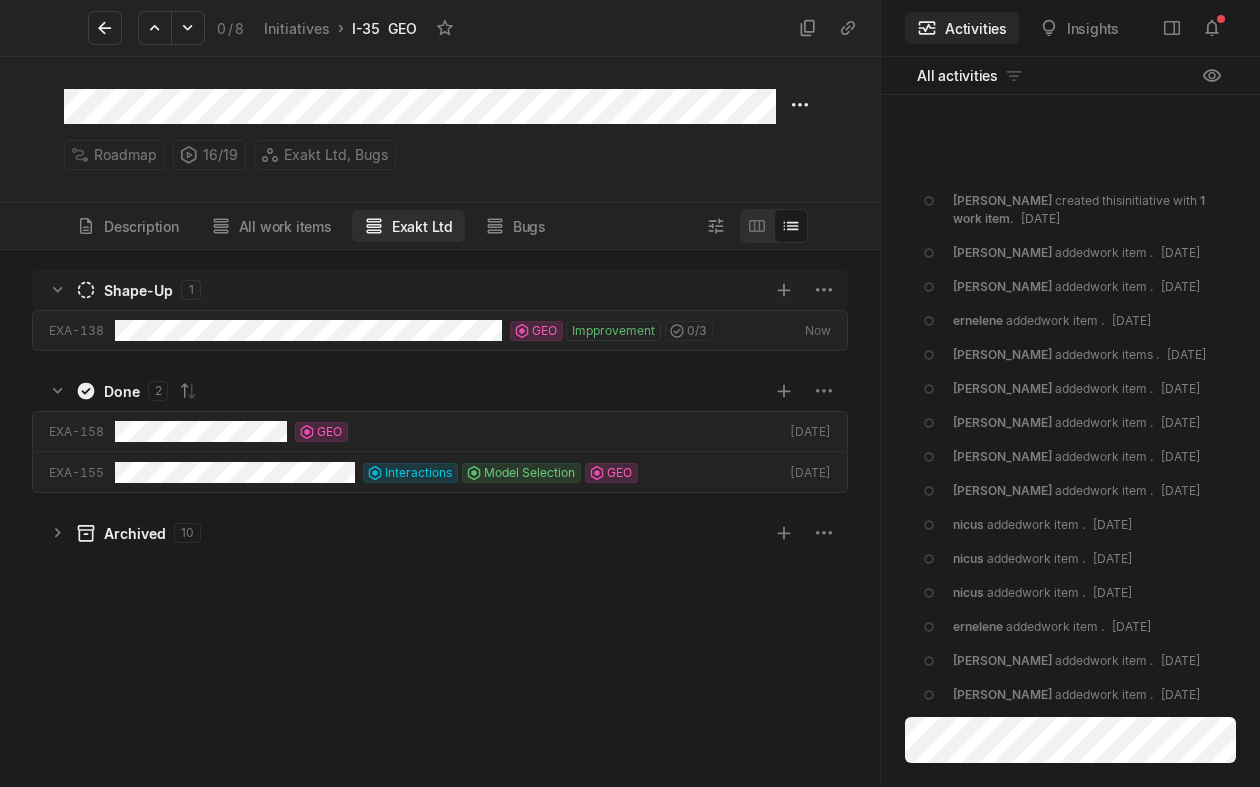 scroll, scrollTop: 7, scrollLeft: 6, axis: both 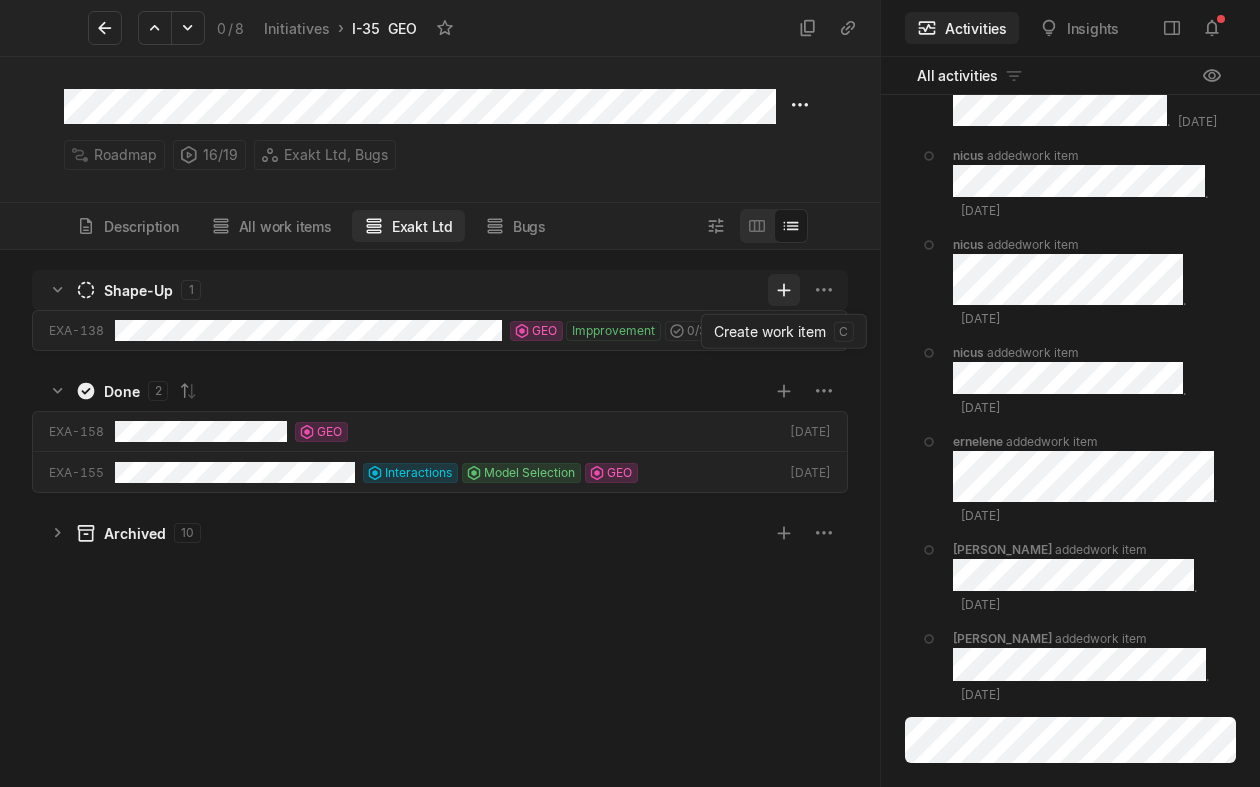 click 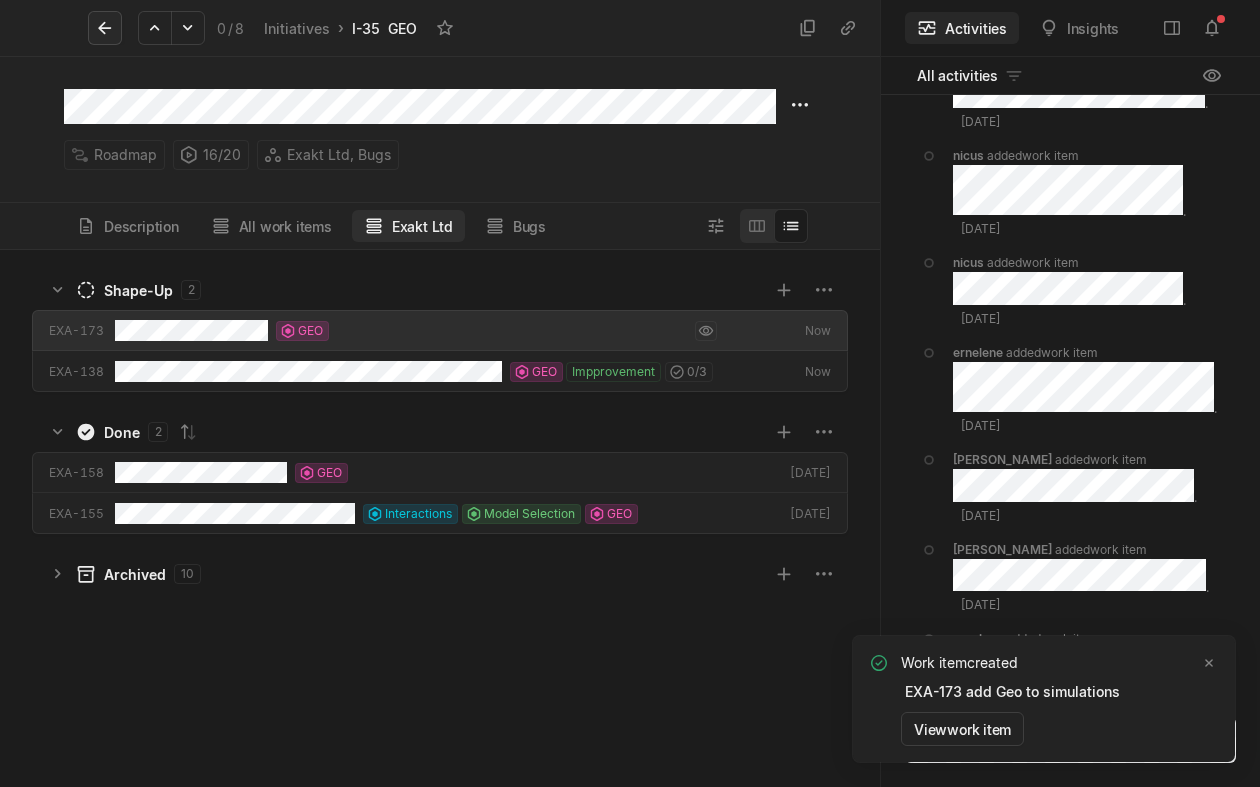click at bounding box center (105, 28) 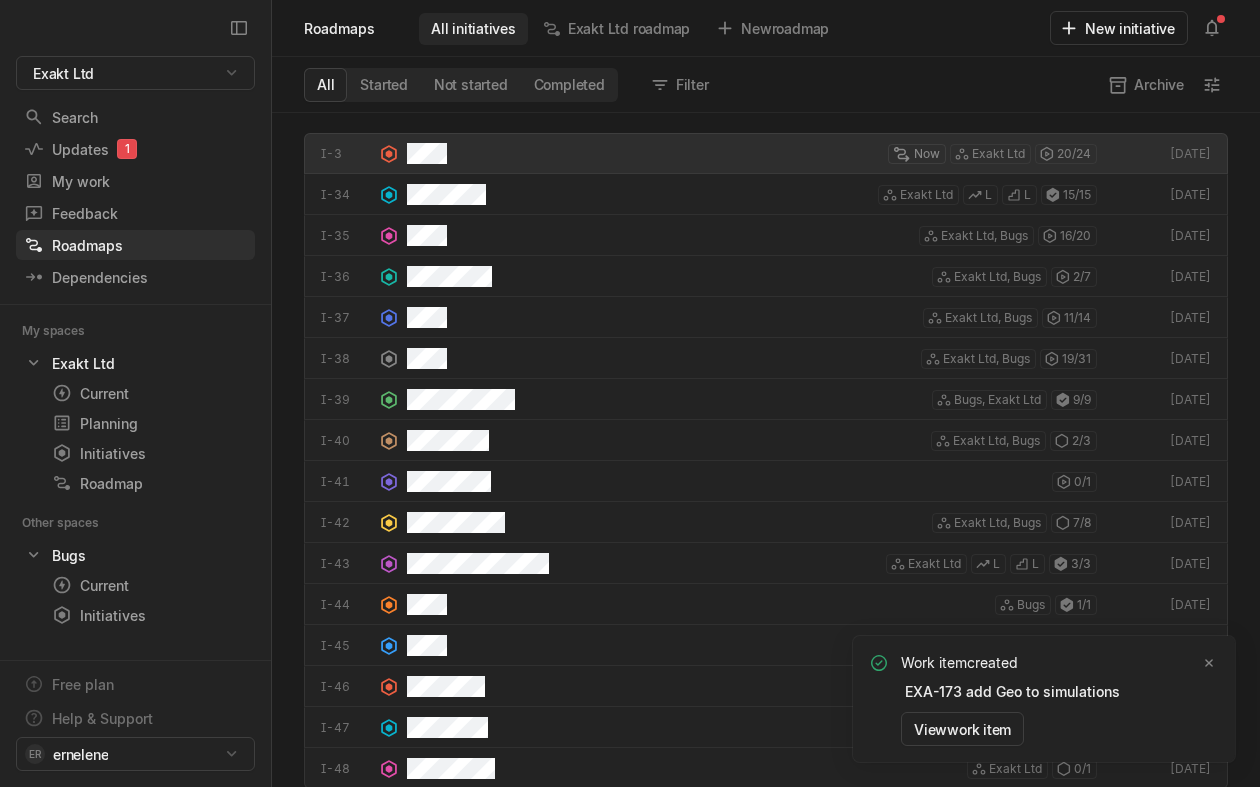 scroll, scrollTop: 6, scrollLeft: 7, axis: both 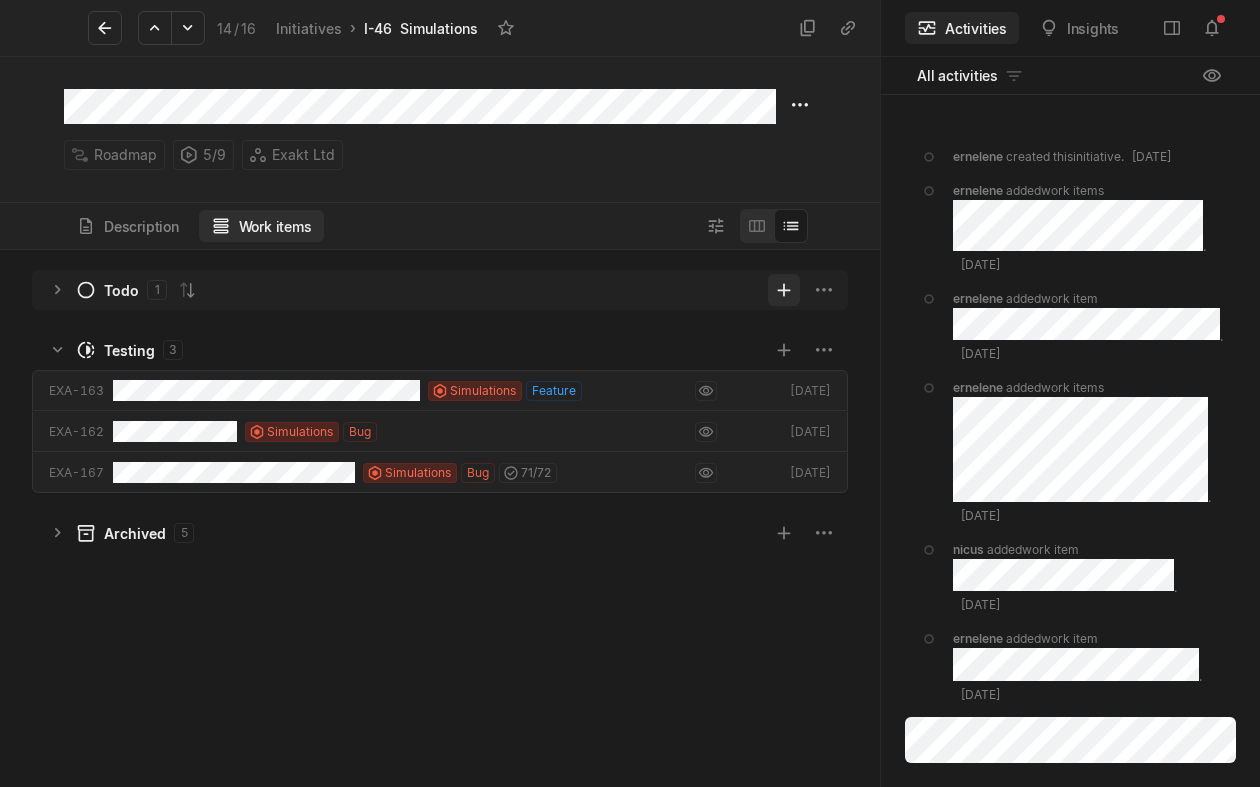 click 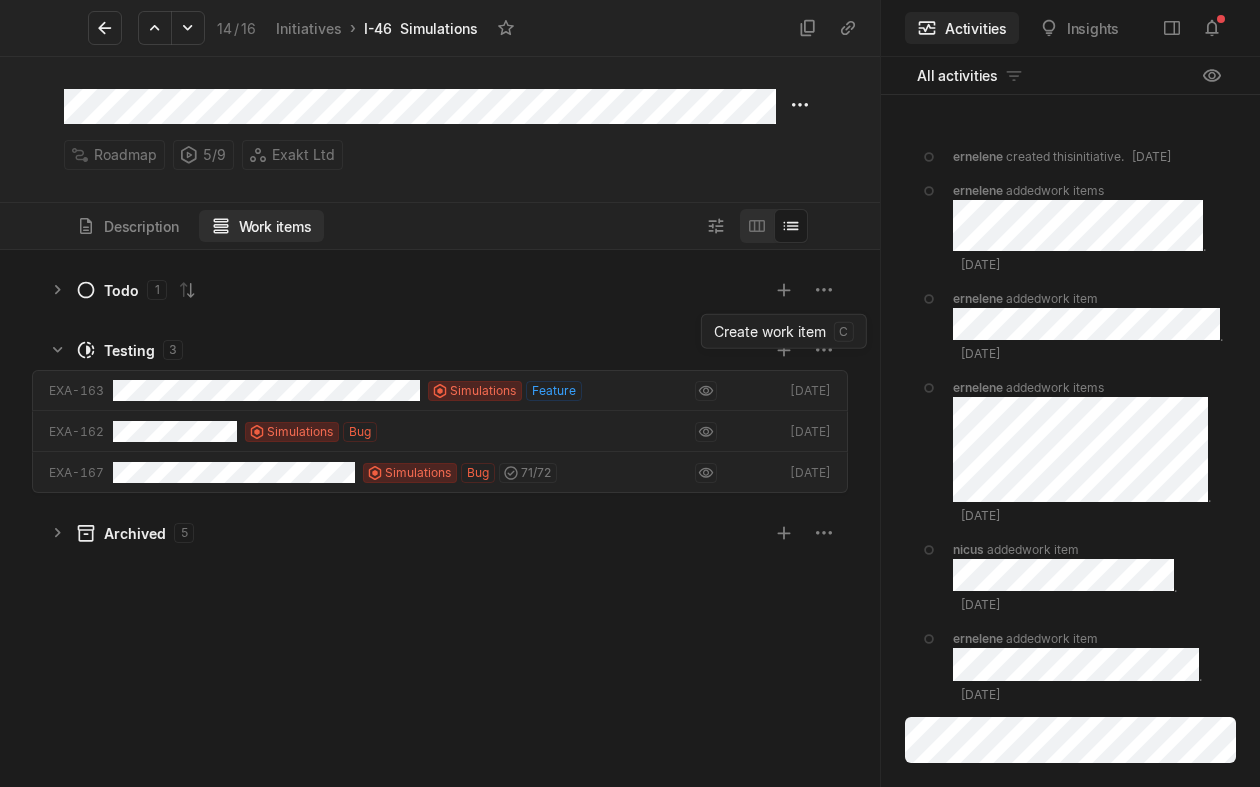 click on "Create work item   c Create work item   c" at bounding box center [784, 331] 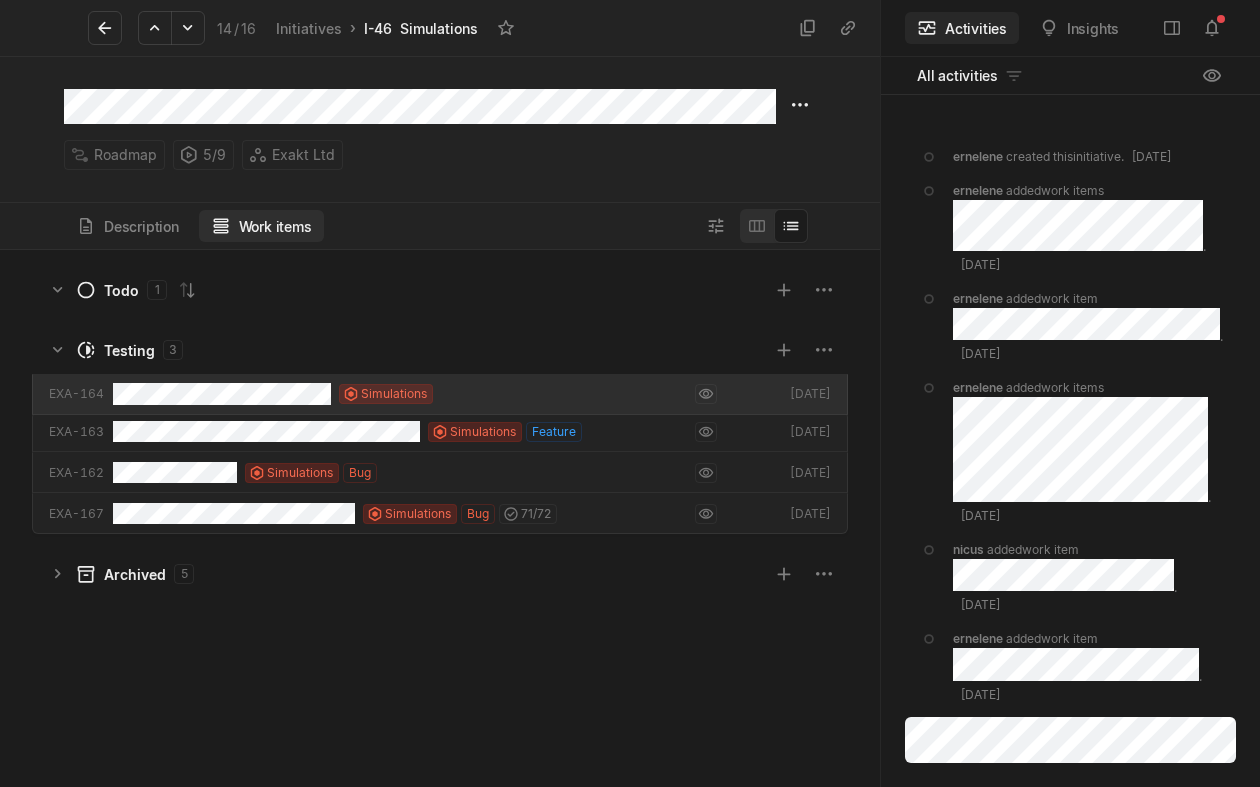 drag, startPoint x: 626, startPoint y: 335, endPoint x: 626, endPoint y: 406, distance: 71 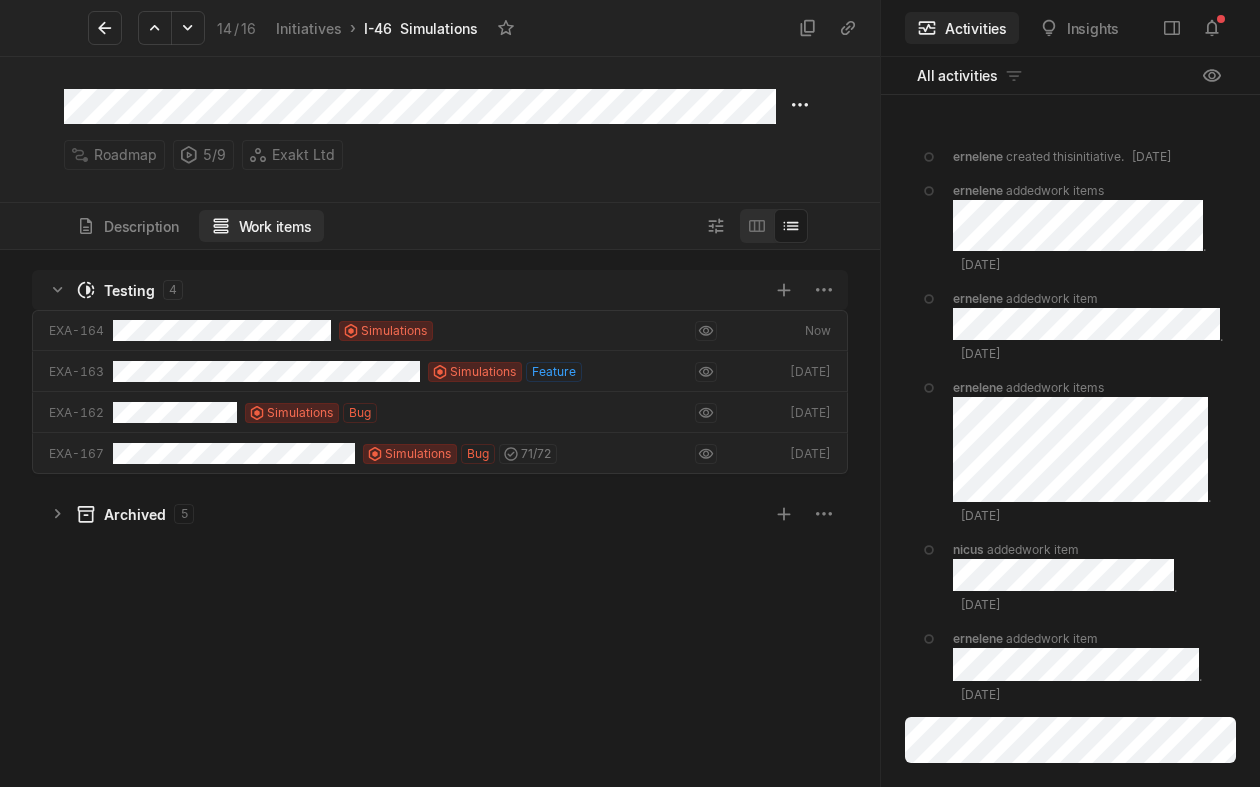 click 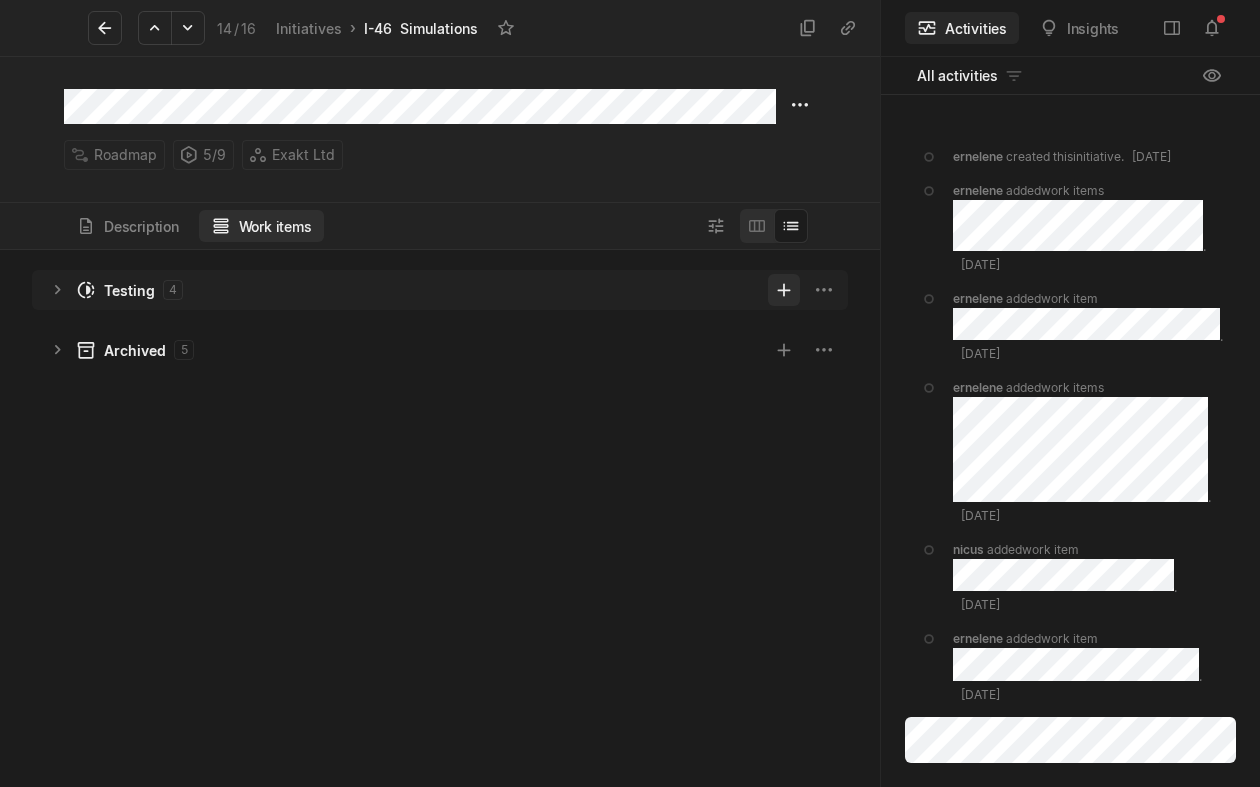 click 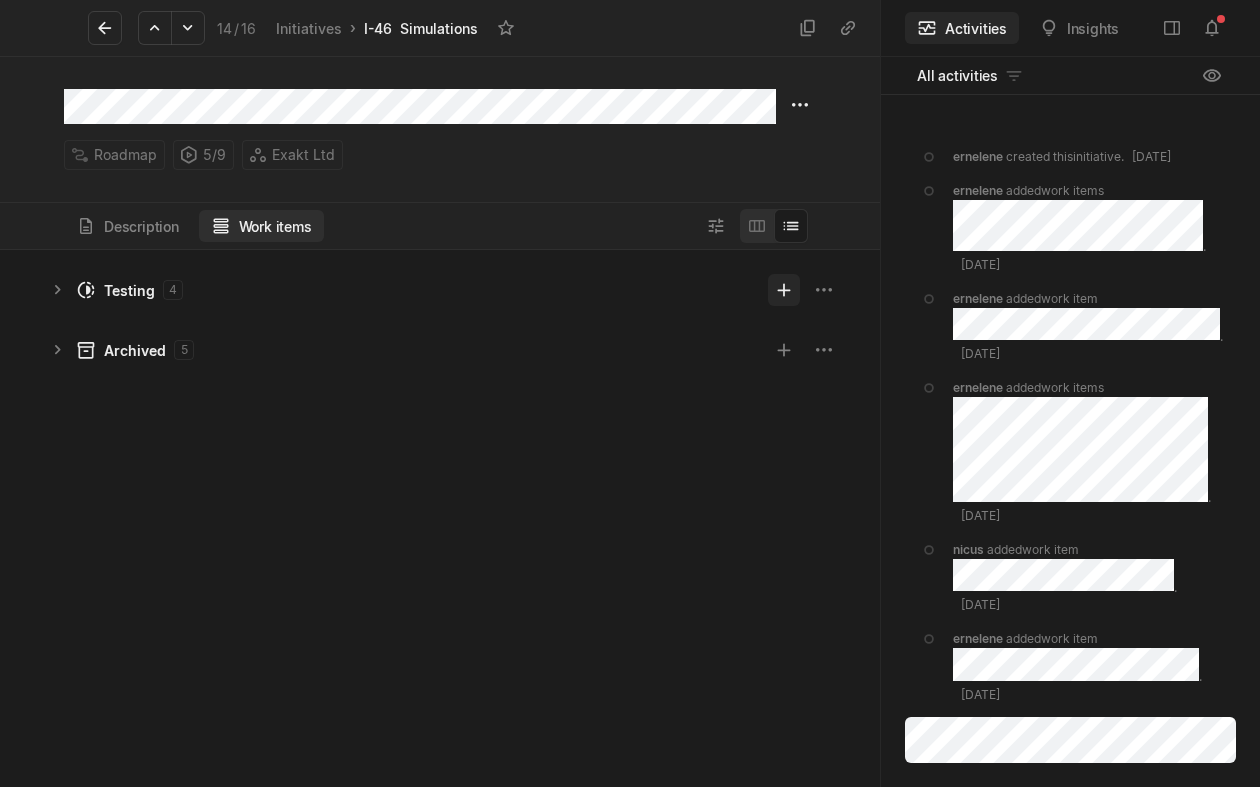 click 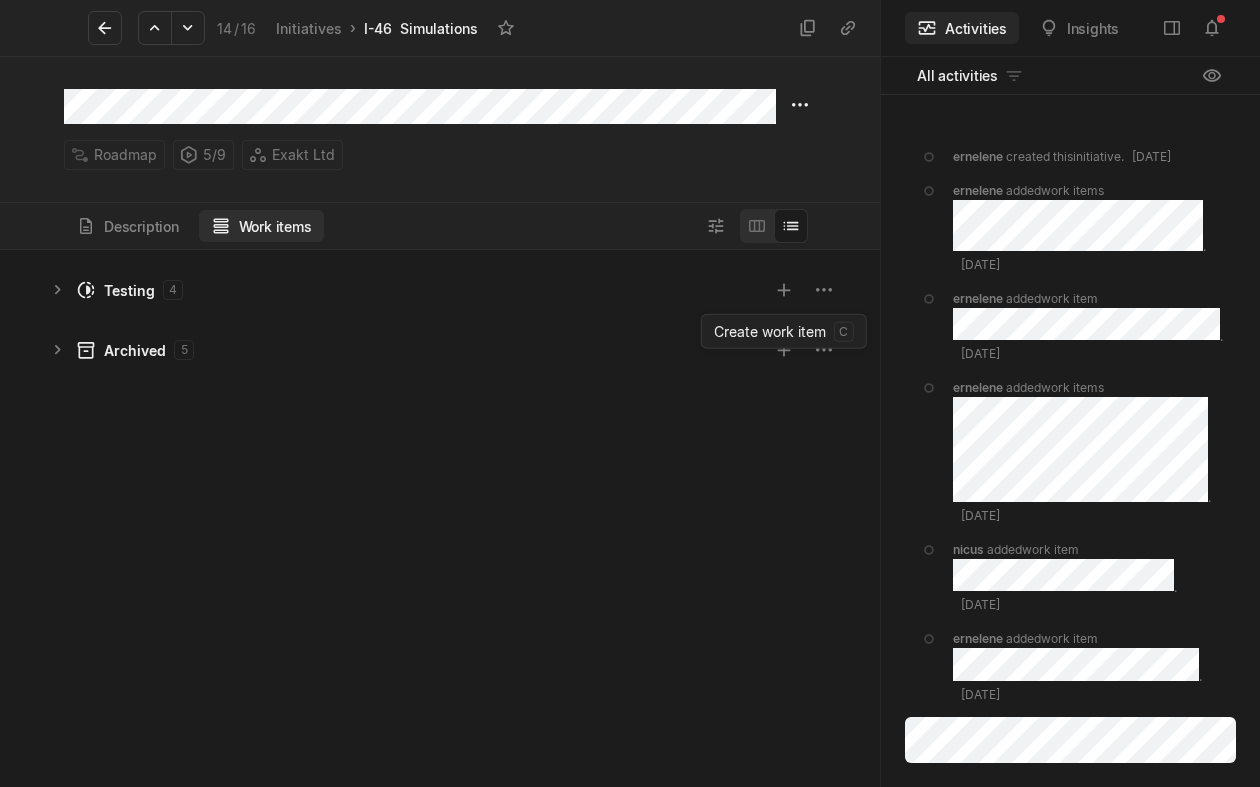 click on "Create work item   c Create work item   c" at bounding box center (784, 331) 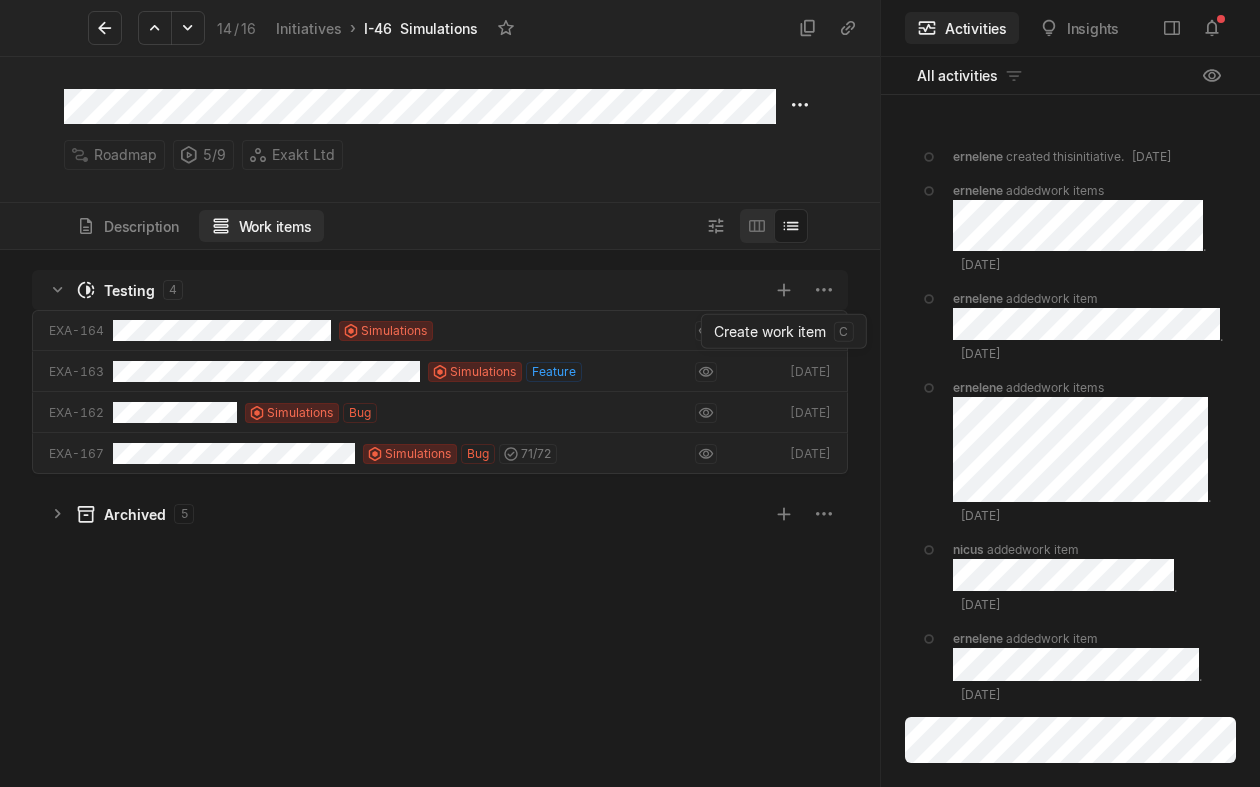 click on "Create work item   c Create work item   c" at bounding box center (784, 331) 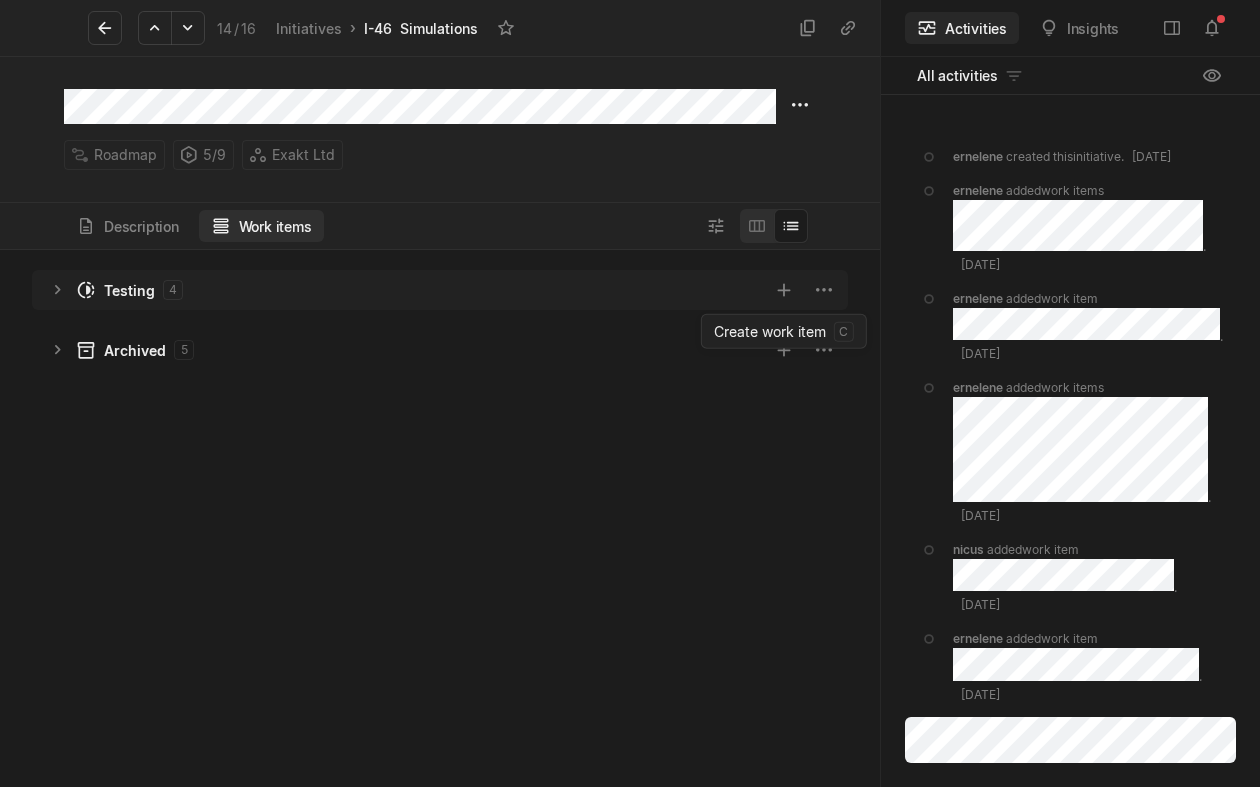 click on "Create work item   c Create work item   c" at bounding box center (784, 331) 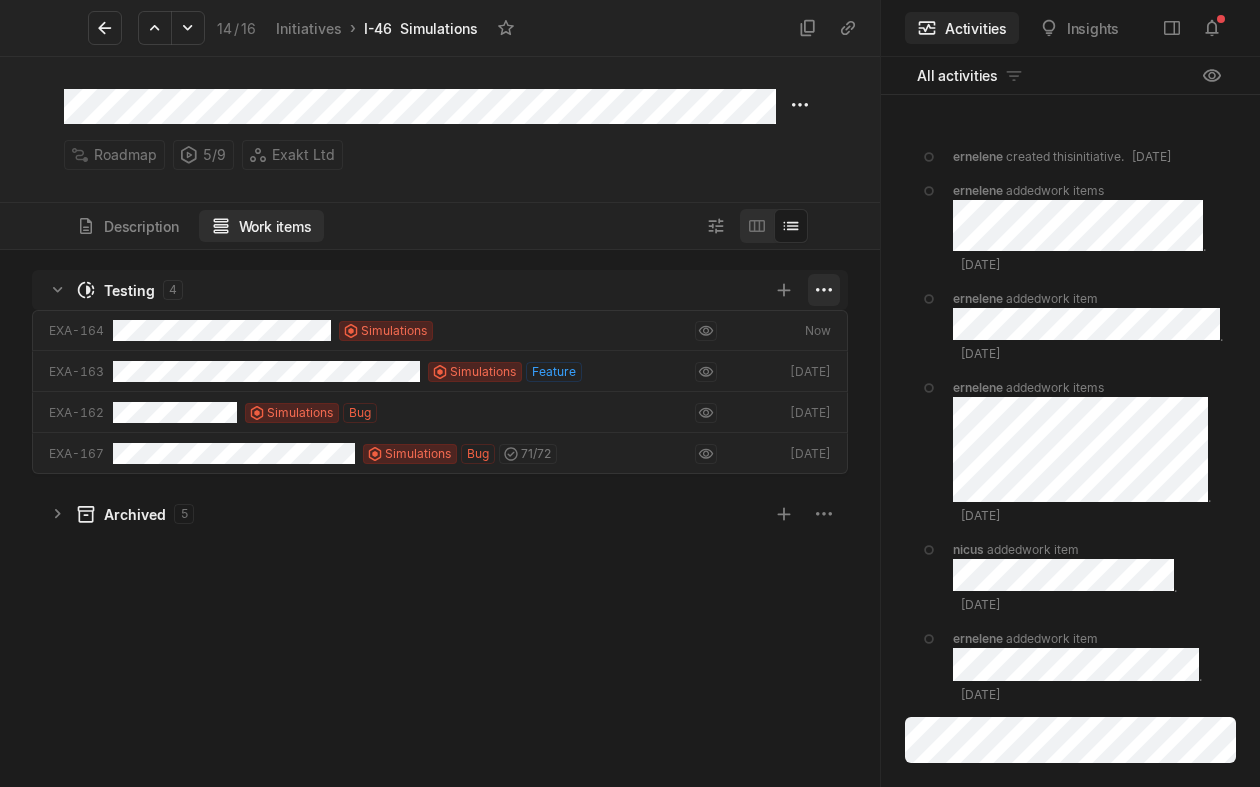 click on "Exakt Ltd Search / Updates 1 g then u My work = Feedback g then f Roadmaps g then ⇧ r Dependencies g then - My spaces Exakt Ltd 1 Current g then c Planning g then p Initiatives g then i Roadmap Other spaces Bugs Current g then c Initiatives g then i Free plan Help & Support ER ernelene 14 / 16 Initiatives › I-46 Simulations Roadmap 5 / 9 Exakt Ltd Description Work items Testing 4 EXA-164 Simulations Now EXA-163 Simulations Feature [DATE] EXA-162 Simulations Bug [DATE] EXA-167 Simulations Bug 71 / 72 [DATE] Archived 5 Activities Insights All activities ernelene   created this  initiative . [DATE] ernelene   added  work items   . [DATE] ernelene   added  work item   . [DATE] ernelene   added  work items   . [DATE] nicus   added  work item   . [DATE] ernelene   added  work item   . [DATE]
You have dropped the item.
You have moved the item from position 2
to position 3" at bounding box center [630, 393] 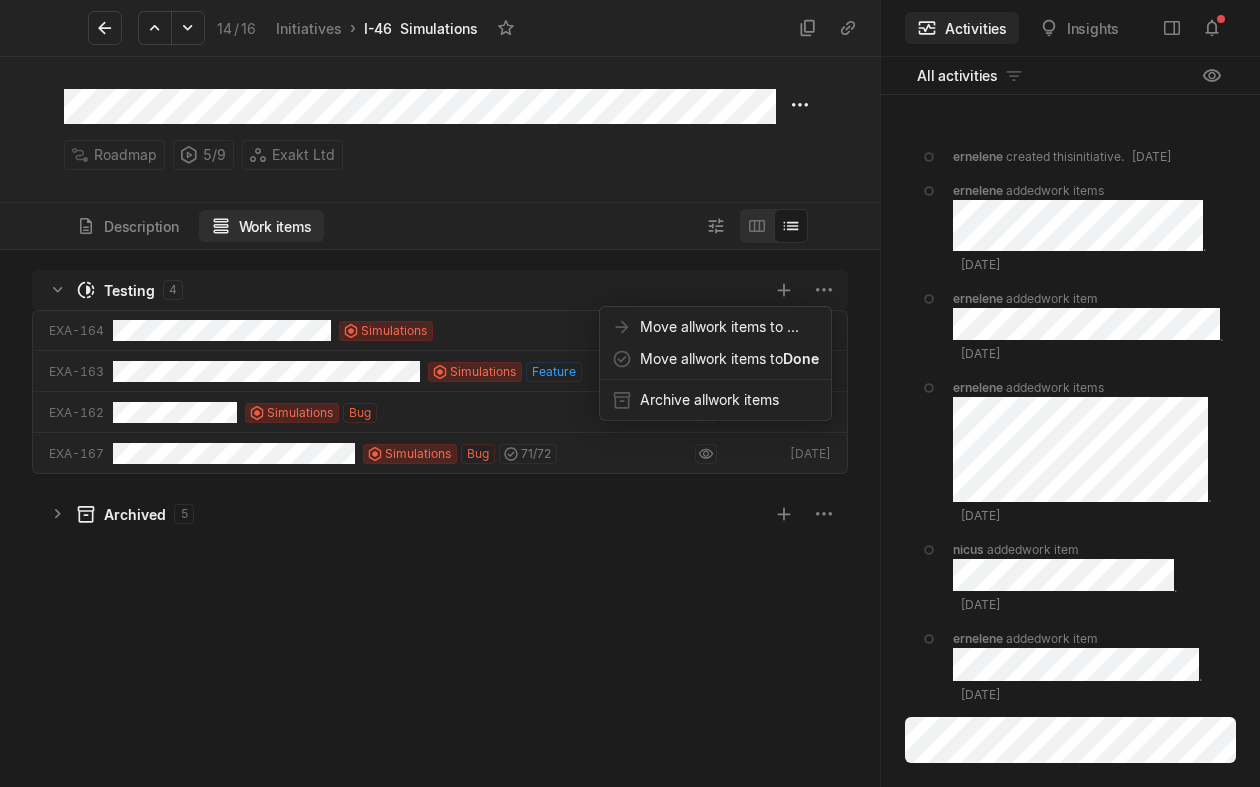 scroll, scrollTop: 532, scrollLeft: 874, axis: both 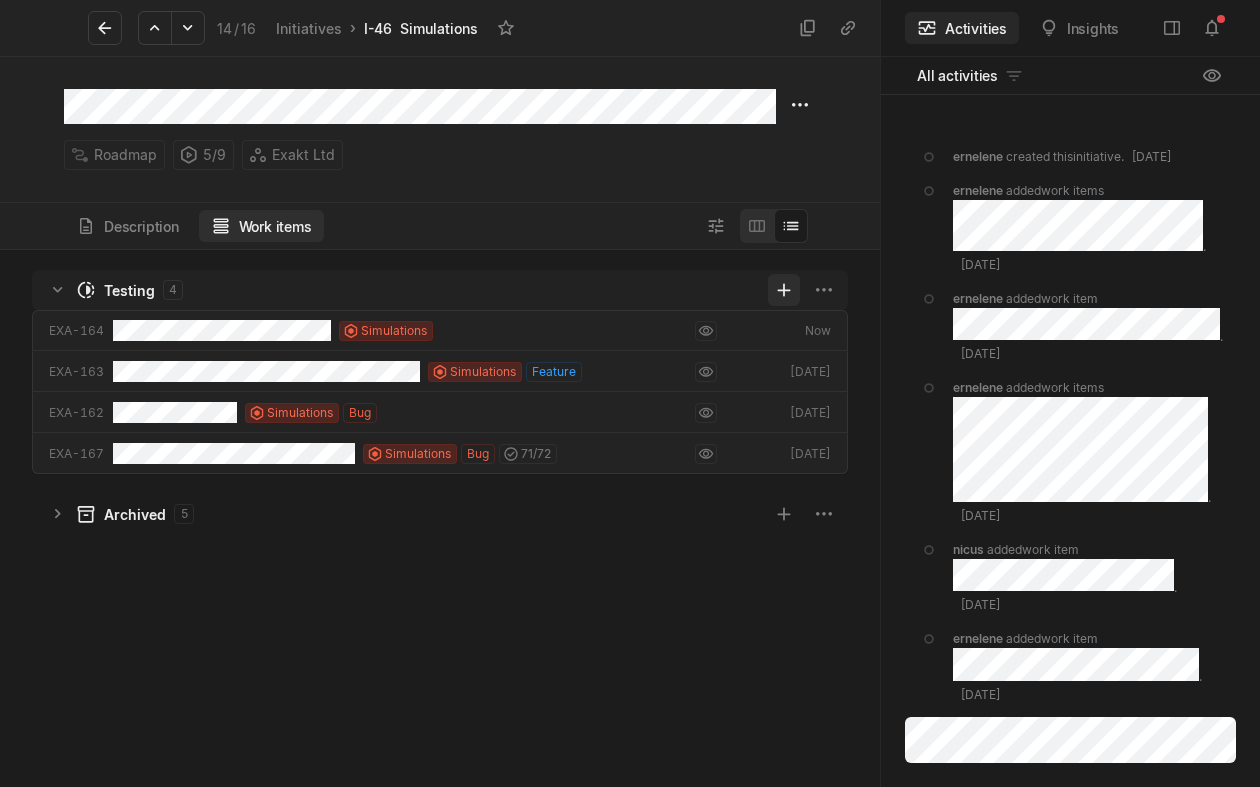 click 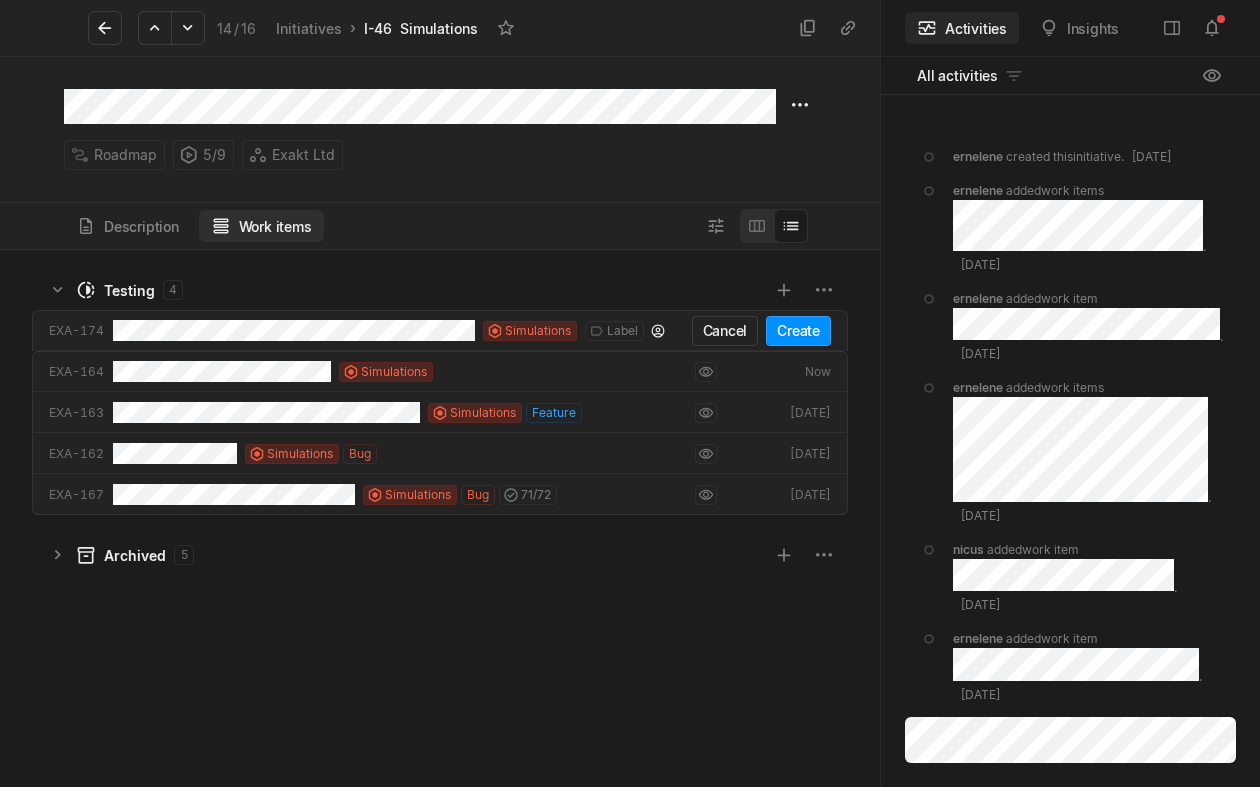 click on "Testing 4" at bounding box center [440, 290] 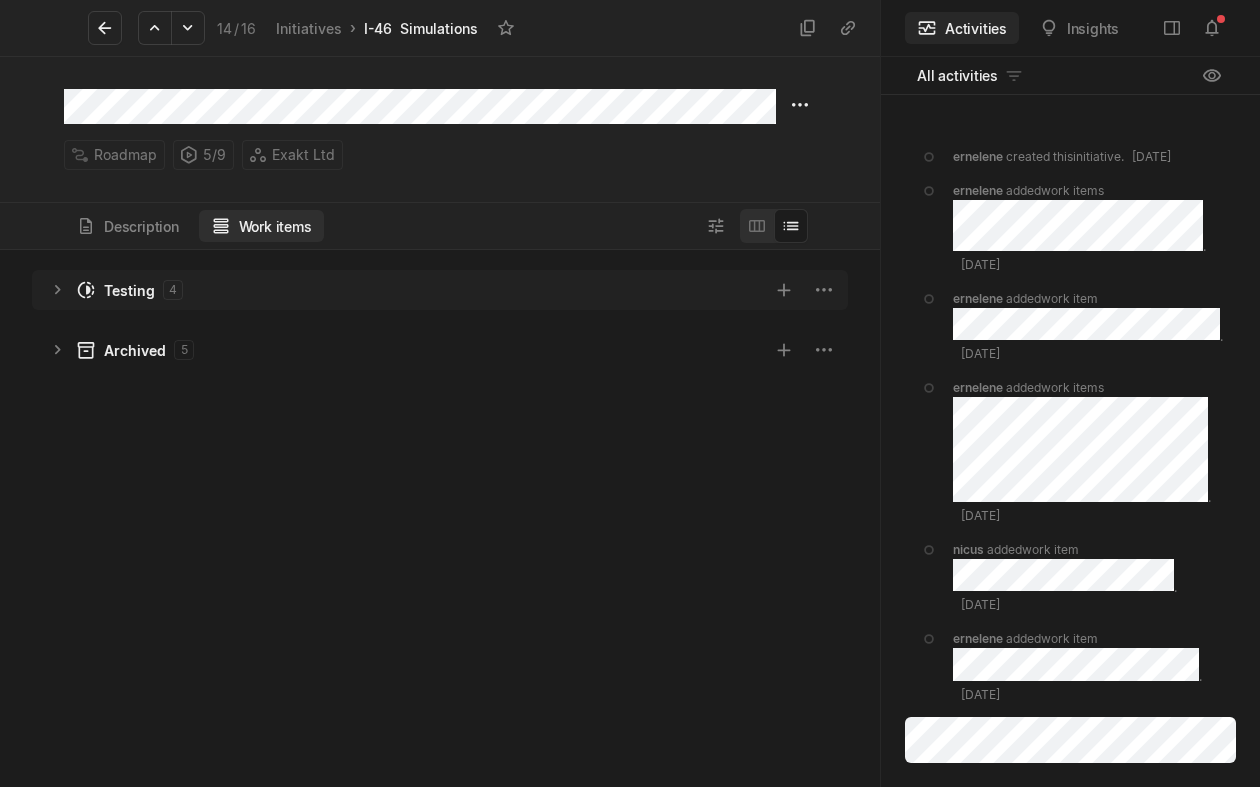 click on "Testing 4" at bounding box center [408, 290] 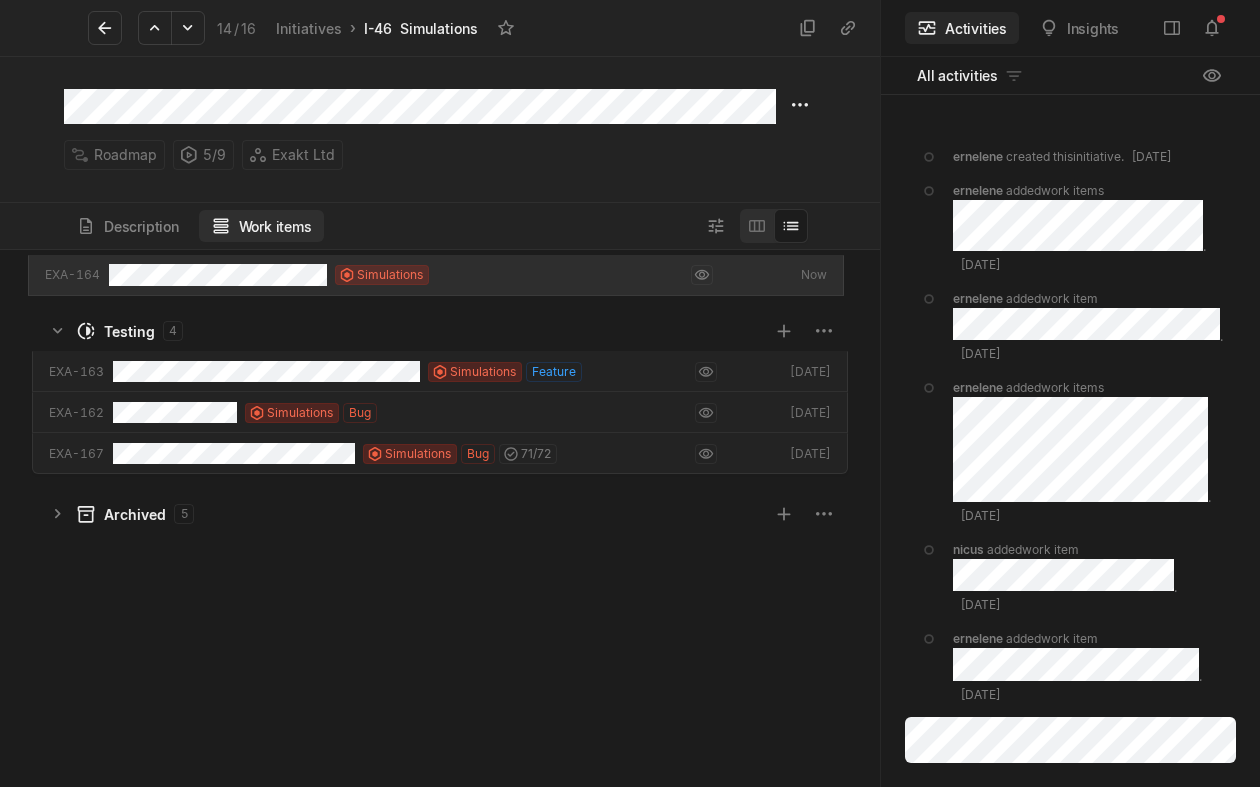 drag, startPoint x: 465, startPoint y: 325, endPoint x: 460, endPoint y: 266, distance: 59.211487 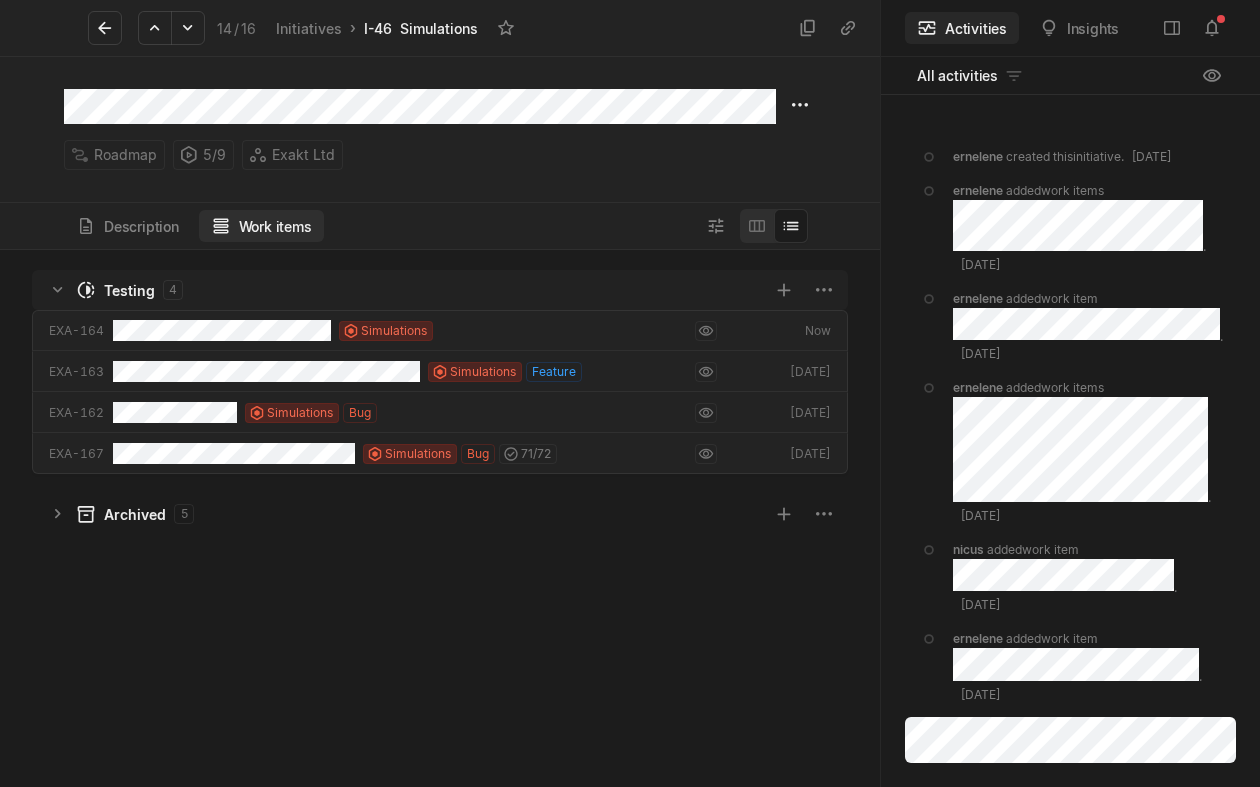 click 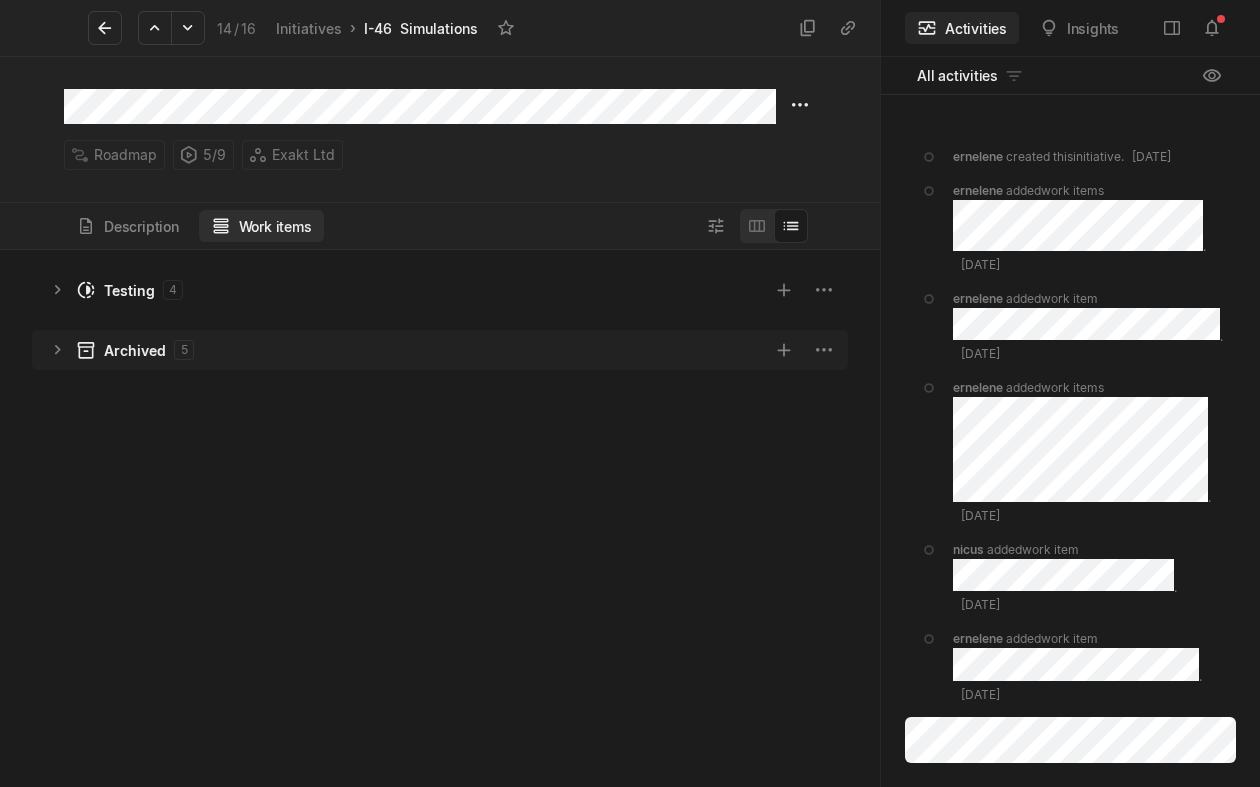 click 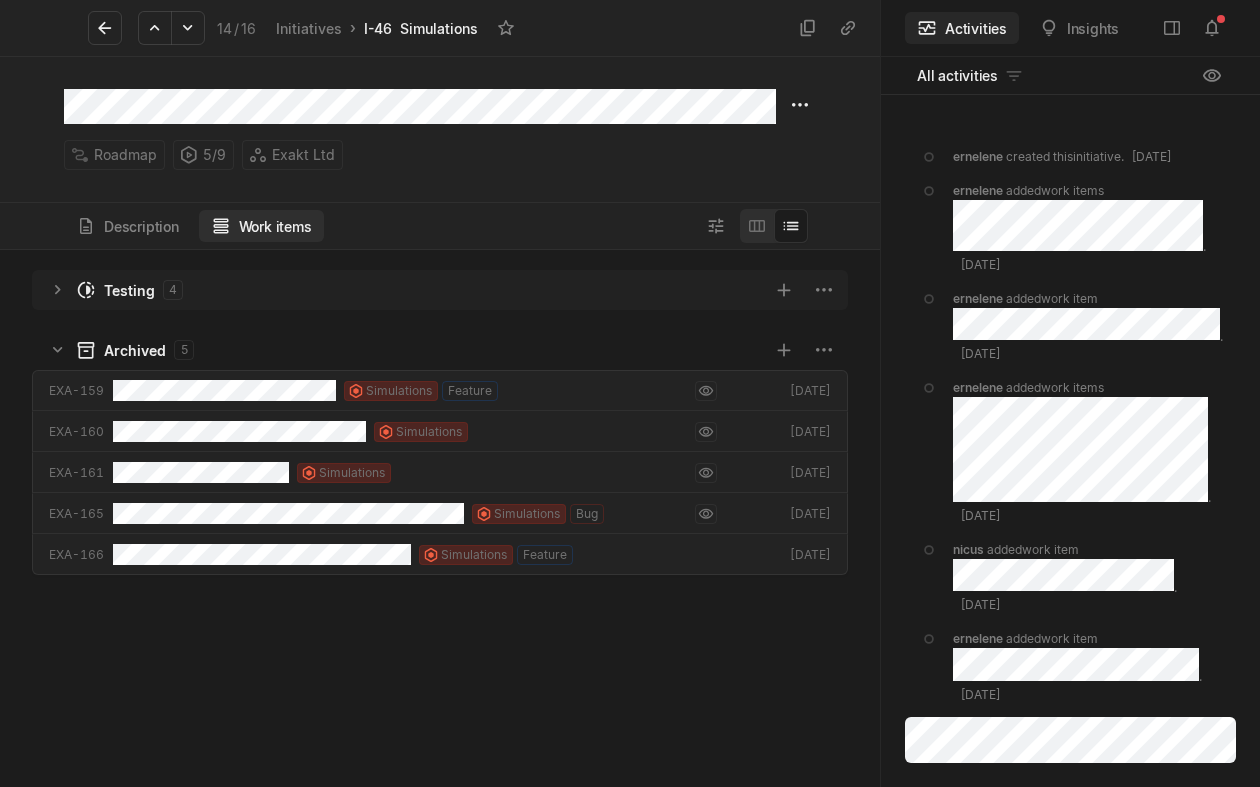 click 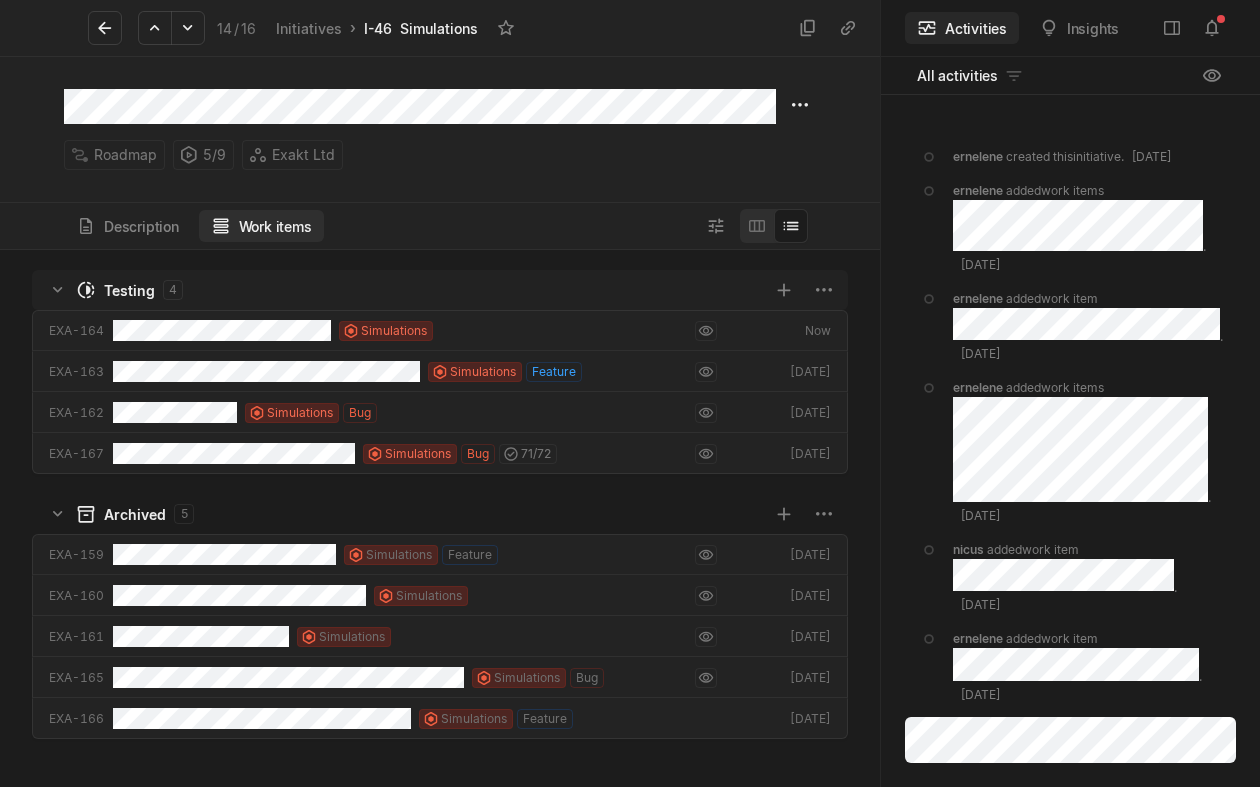 click on "Work items" at bounding box center [261, 226] 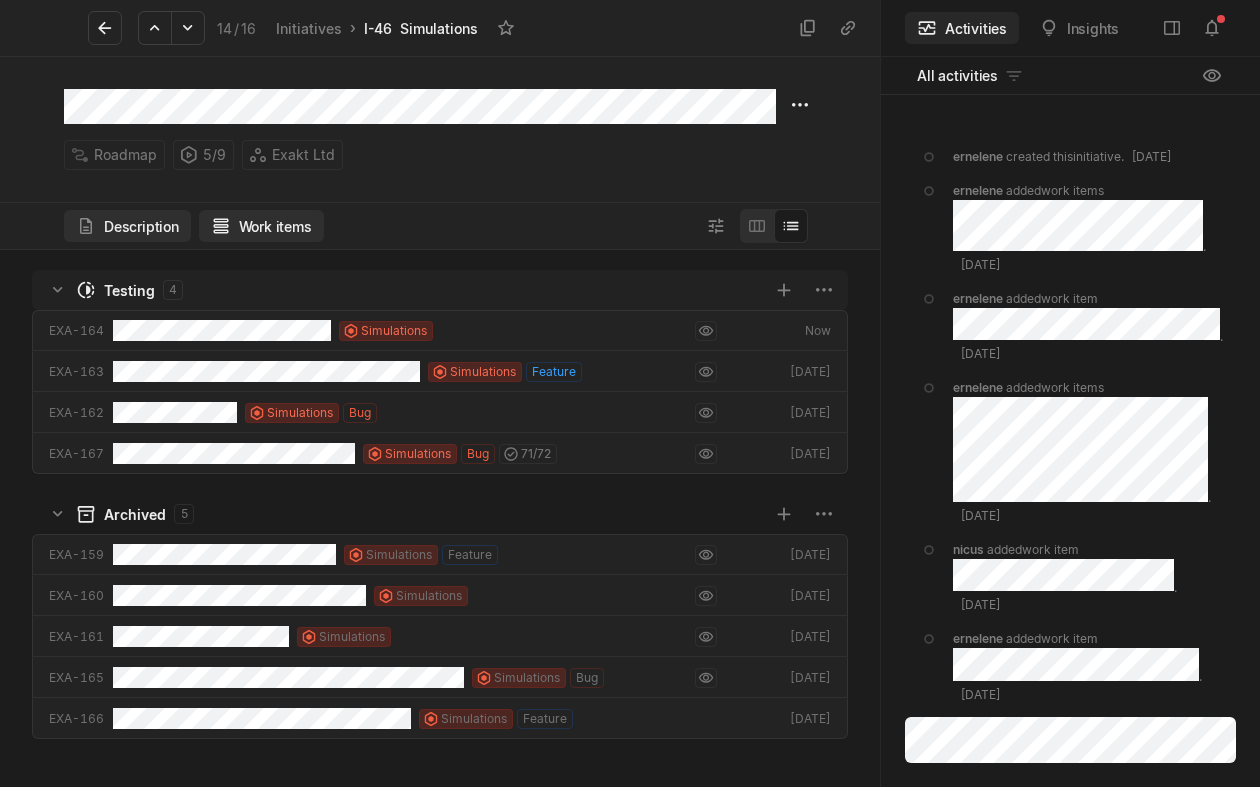 click on "Description" at bounding box center (127, 226) 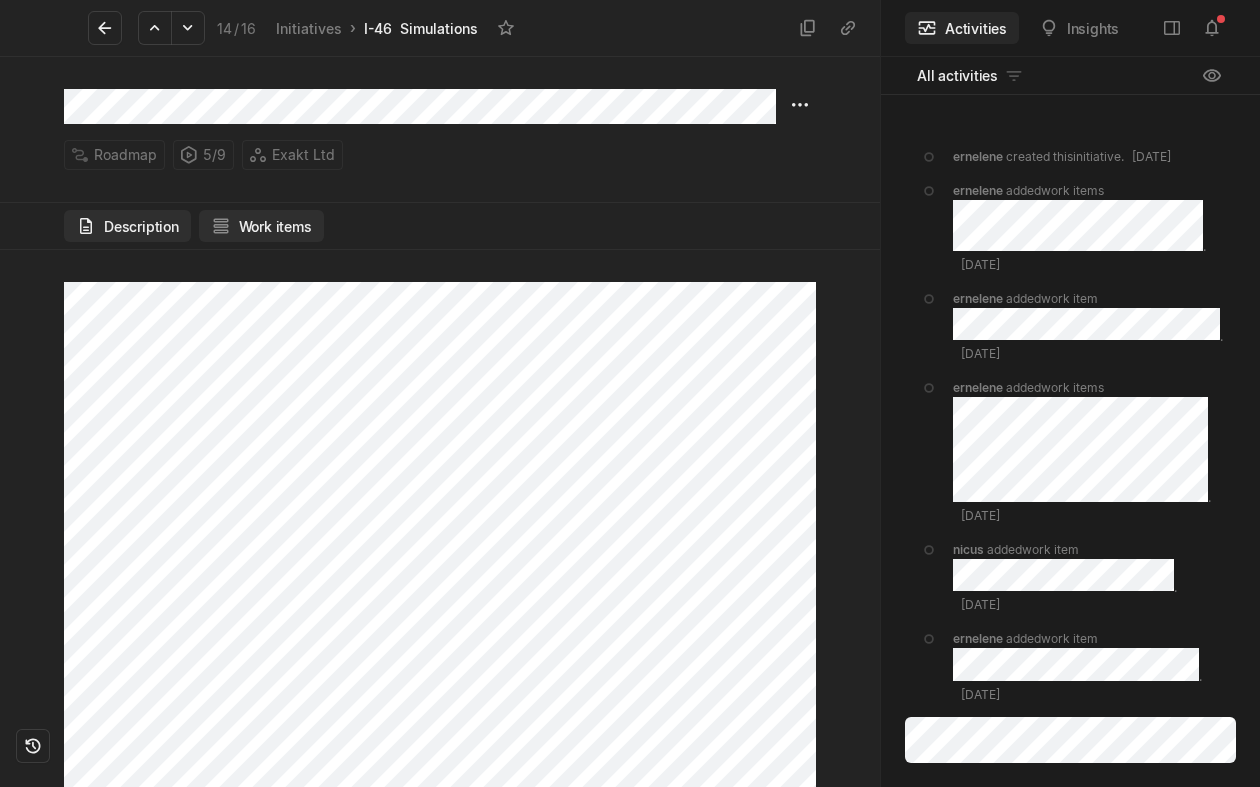 click on "Work items" at bounding box center [261, 226] 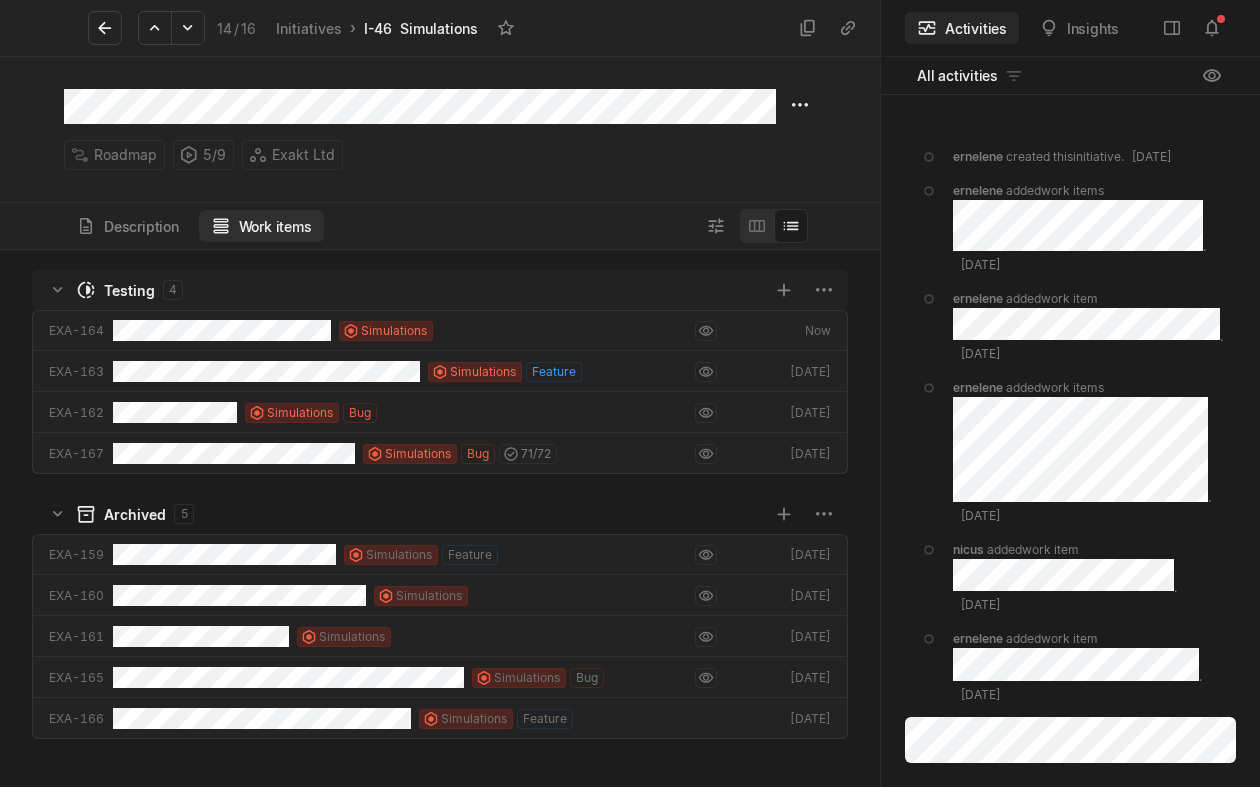 scroll, scrollTop: 7, scrollLeft: 6, axis: both 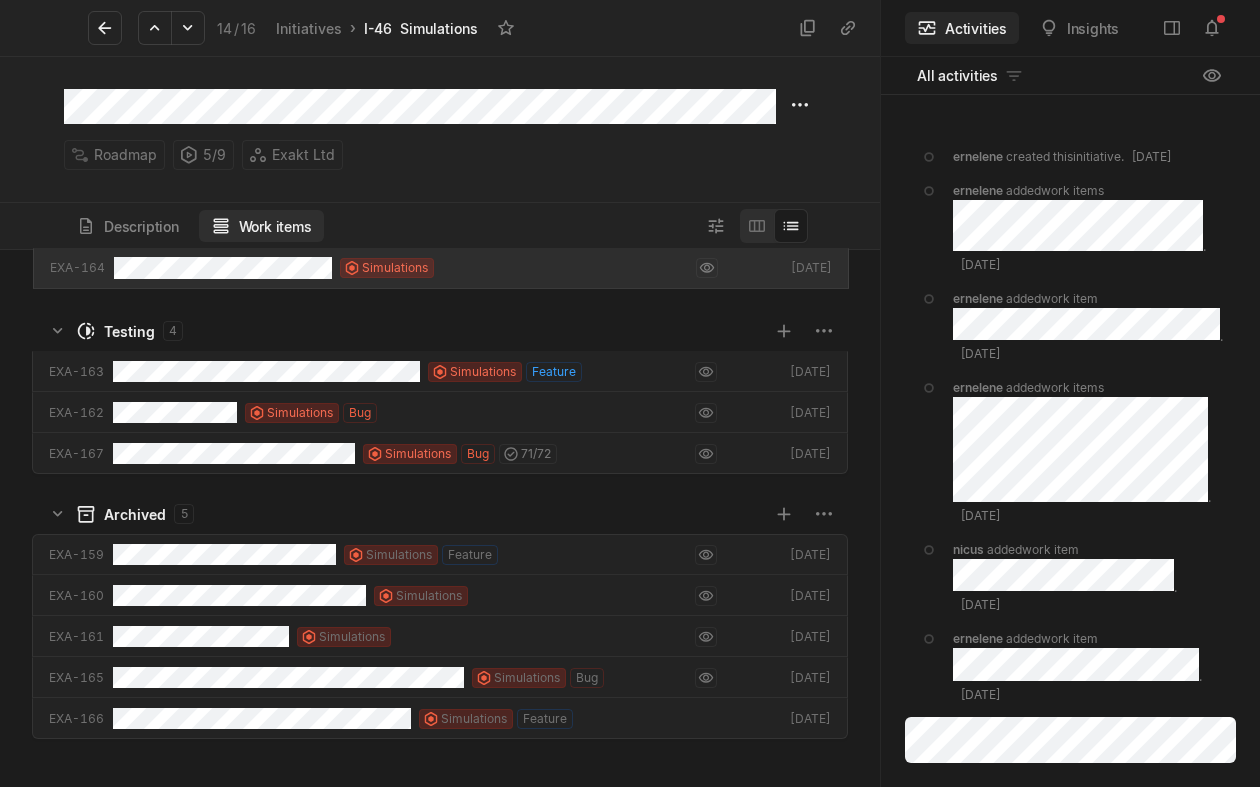 drag, startPoint x: 610, startPoint y: 329, endPoint x: 609, endPoint y: 263, distance: 66.007576 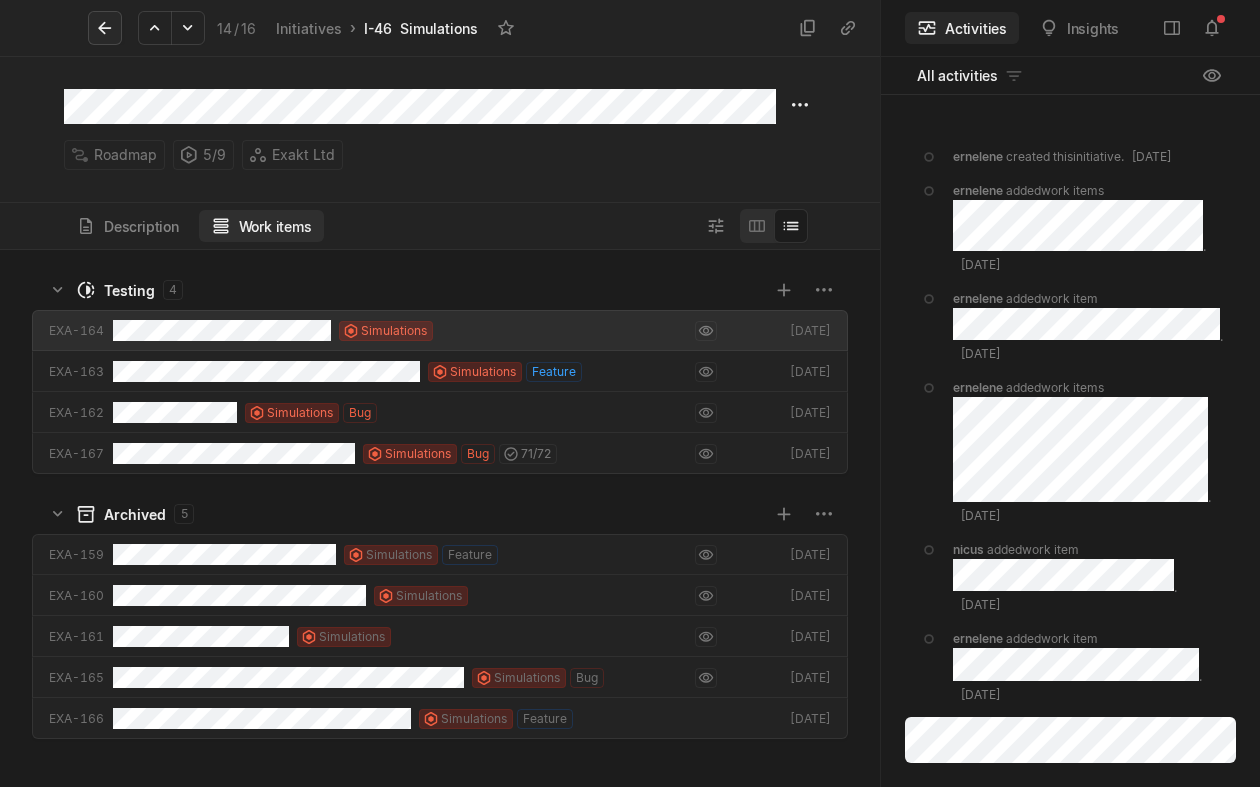 click 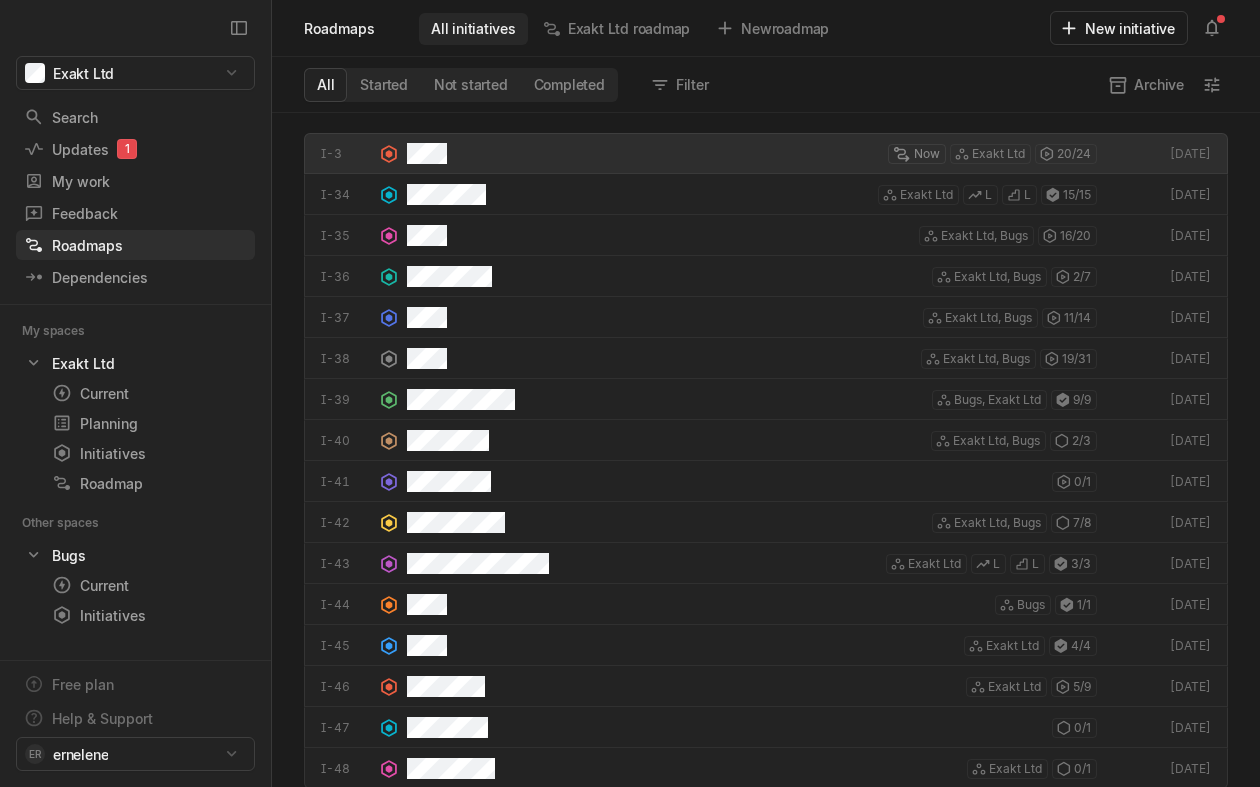 scroll, scrollTop: 6, scrollLeft: 7, axis: both 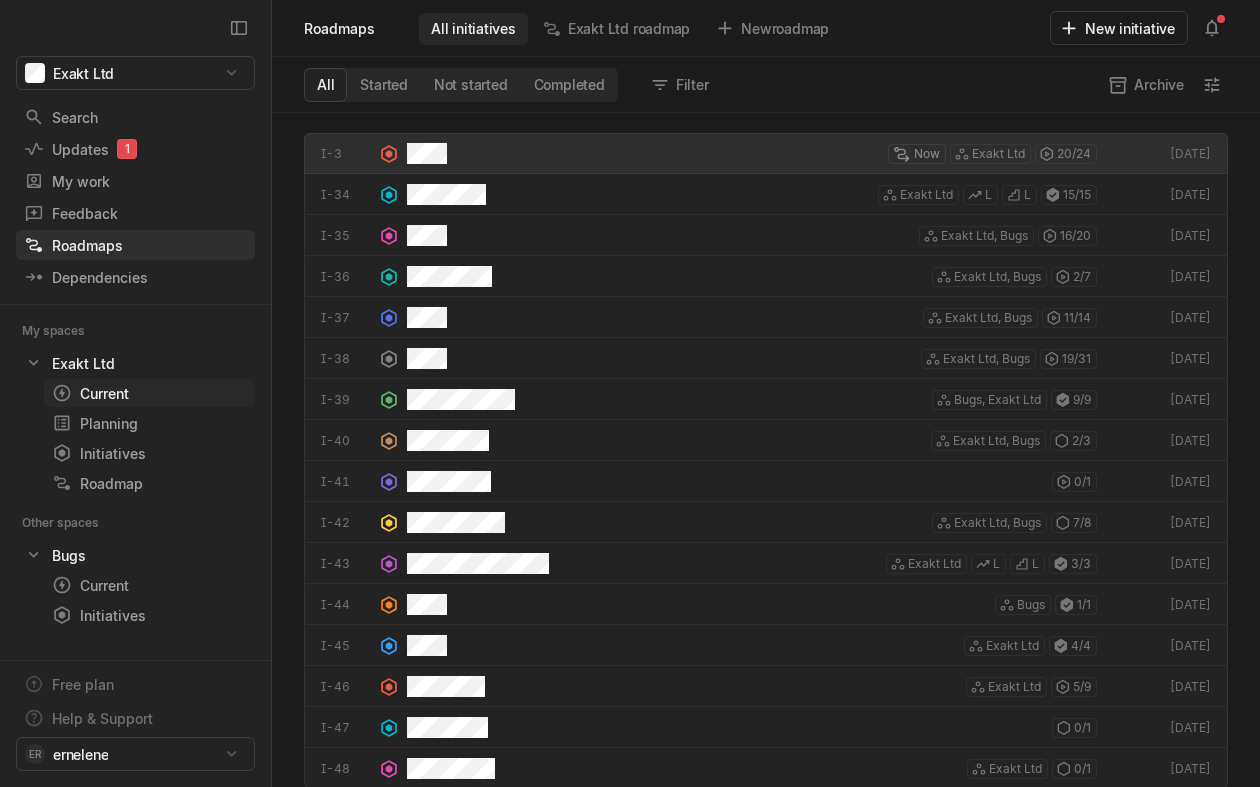 click on "Current" at bounding box center [113, 393] 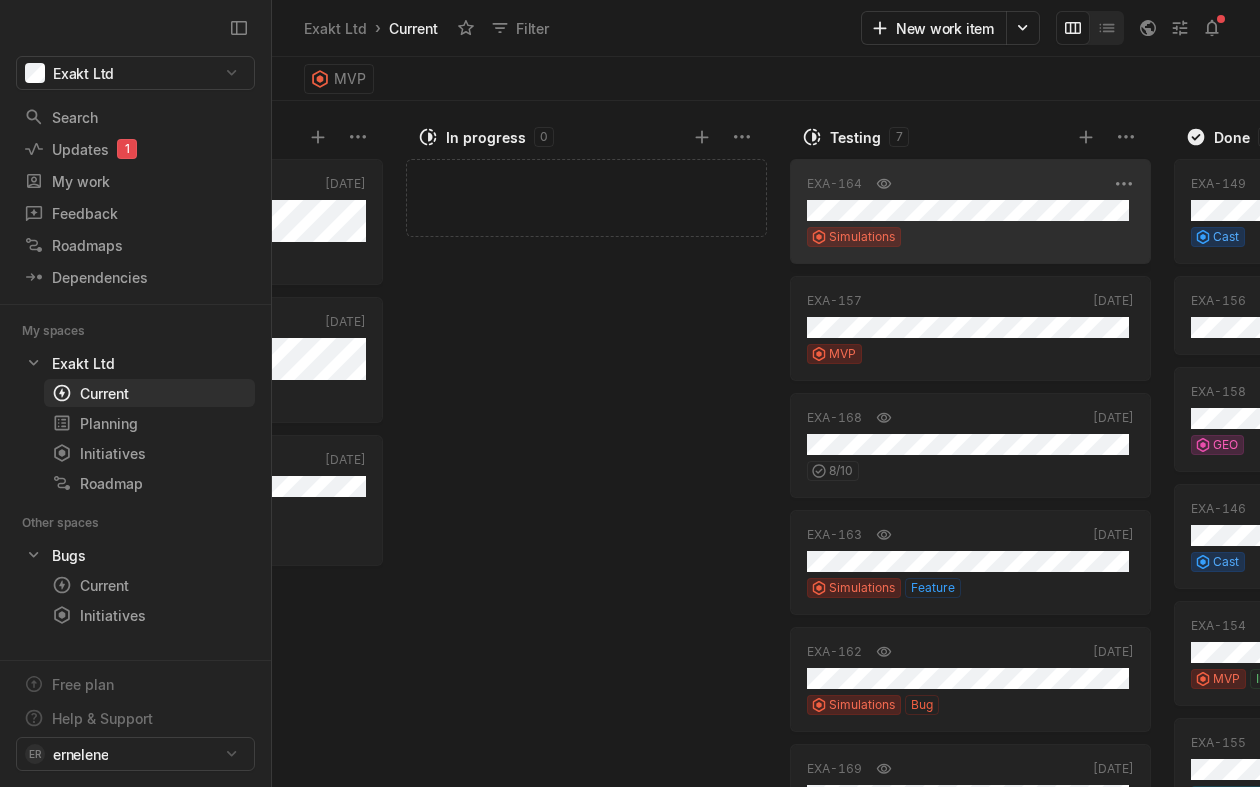 scroll, scrollTop: 0, scrollLeft: 280, axis: horizontal 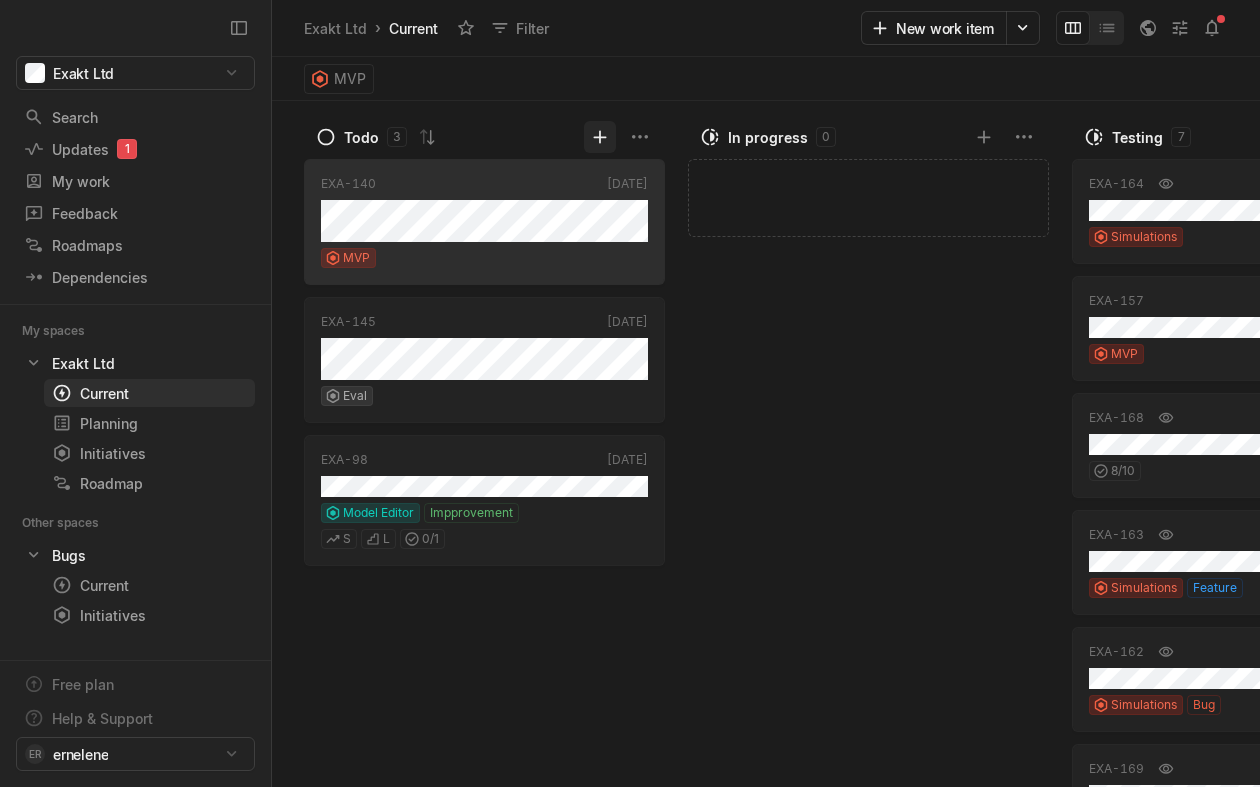 click 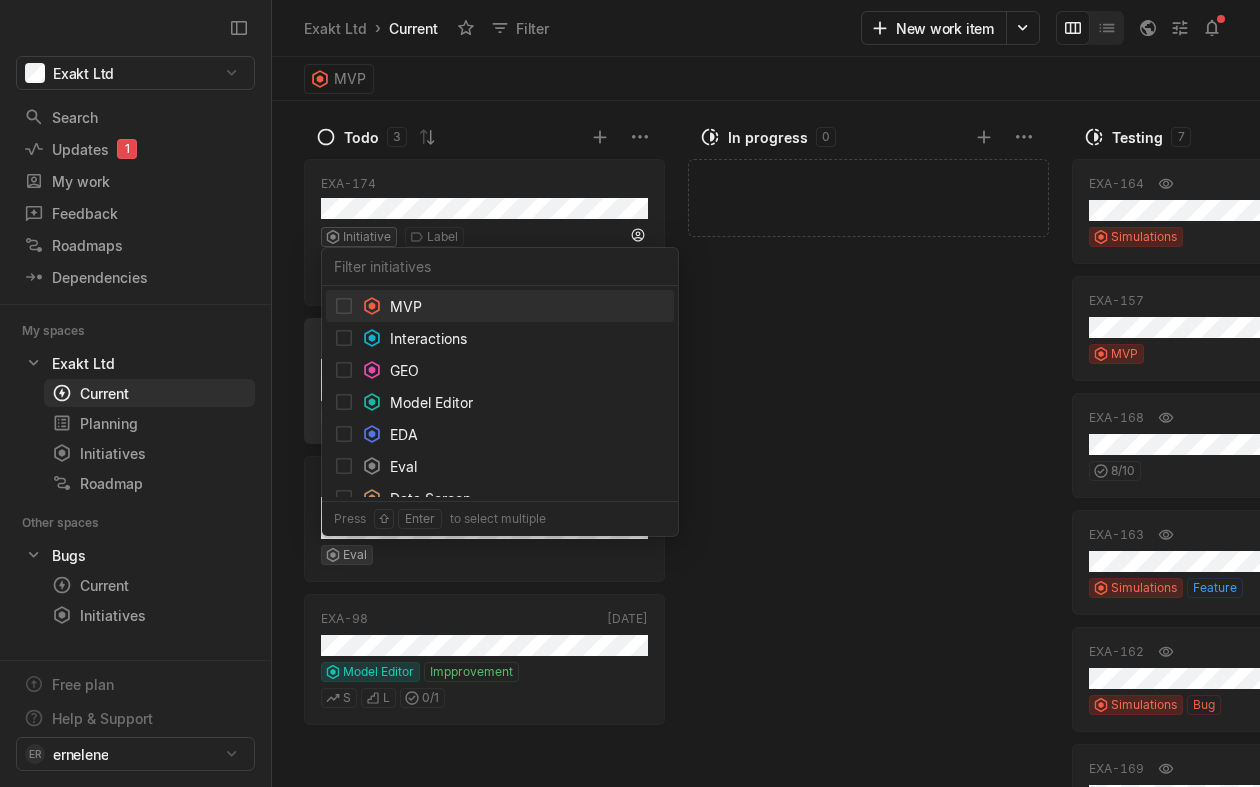 click on "Exakt Ltd Search / Updates 1 g then u My work = Feedback g then f Roadmaps g then ⇧ r Dependencies g then - My spaces Exakt Ltd 1 Current g then c Planning g then p Initiatives g then i Roadmap Other spaces Bugs Current g then c Initiatives g then i Free plan Help & Support ER ernelene Exakt Ltd › Current Filter New work item MVP Todo 3 EXA - 174 Initiative Label Cancel Create EXA-140 Dec '24 MVP EXA-145 [DATE] Eval EXA-98 [DATE] Model Editor Impprovement S L 0 / 1 In progress 0  Add  work item Testing 7 EXA-164 [DATE] Simulations EXA-157 [DATE] MVP EXA-168 [DATE] 8 / 10 EXA-163 [DATE] Simulations Feature EXA-162 [DATE] Simulations Bug EXA-169 [DATE] 6 / 6 EXA-167 [DATE] Simulations Bug 71 / 72 Done 12 EXA-149 [DATE] Cast EXA-156 [DATE] EXA-158 [DATE] GEO EXA-146 [DATE] Cast EXA-154 [DATE] MVP Impprovement EXA-155 [DATE] Interactions Model Selection GEO EXA-137 [DATE] Interactions Eval EXA-151 [DATE] Propensity Modelling EXA-150 [DATE] Propensity Modelling EXA-148 [DATE] Cast EXA-147 [DATE] Cast Eval" at bounding box center [630, 393] 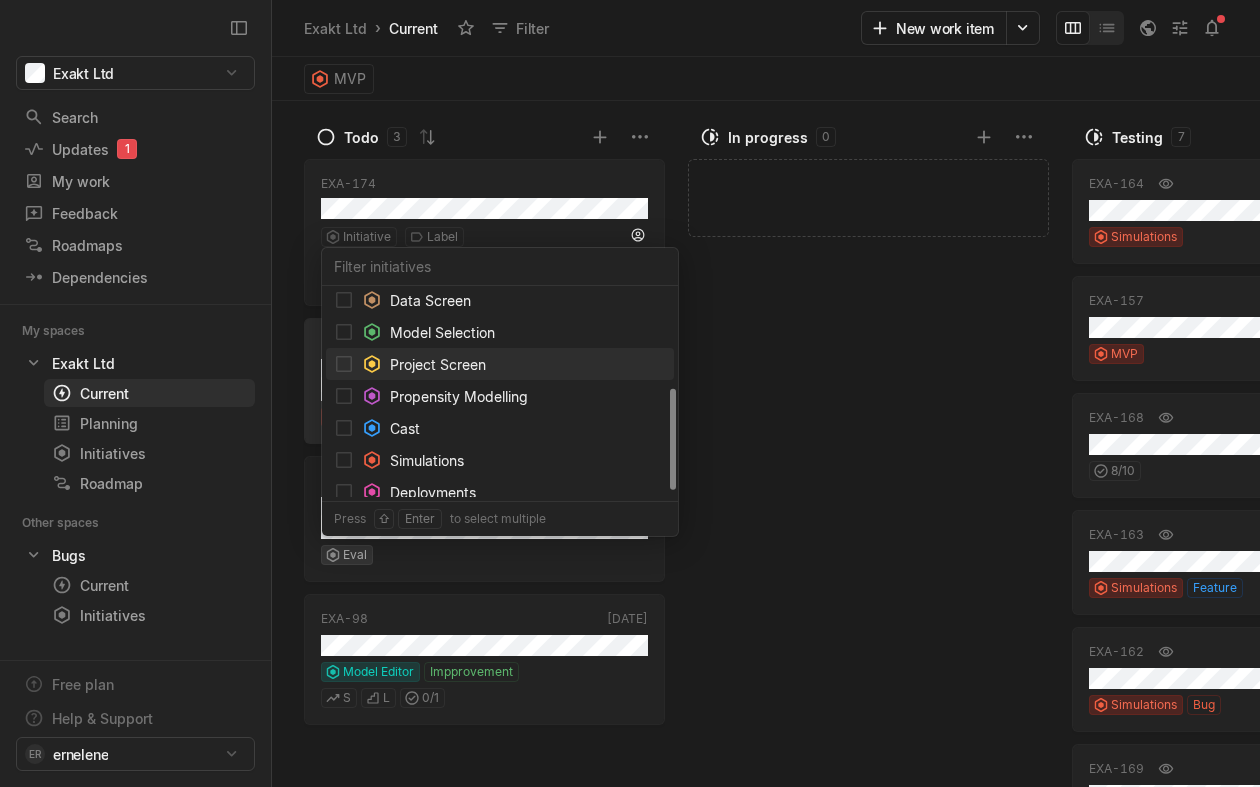 scroll, scrollTop: 208, scrollLeft: 0, axis: vertical 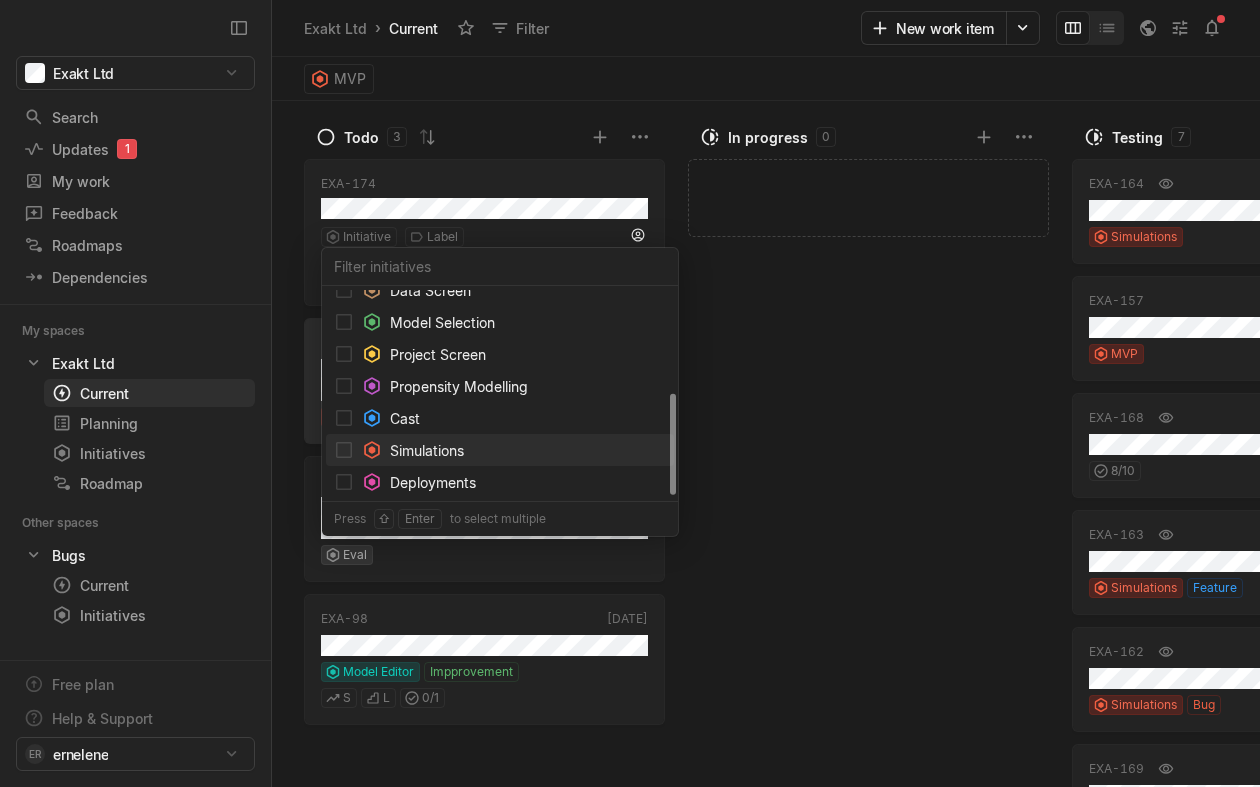 click on "Simulations" at bounding box center (427, 450) 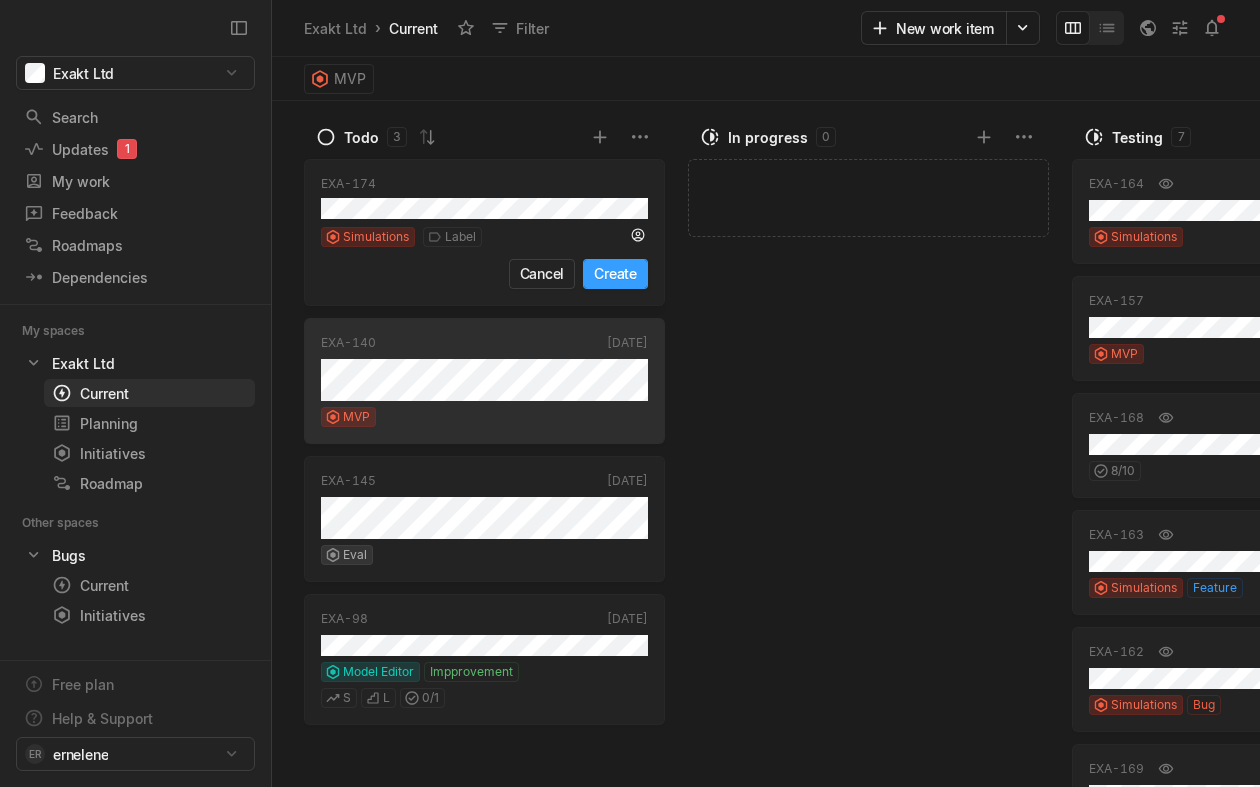 click on "Create" at bounding box center [615, 274] 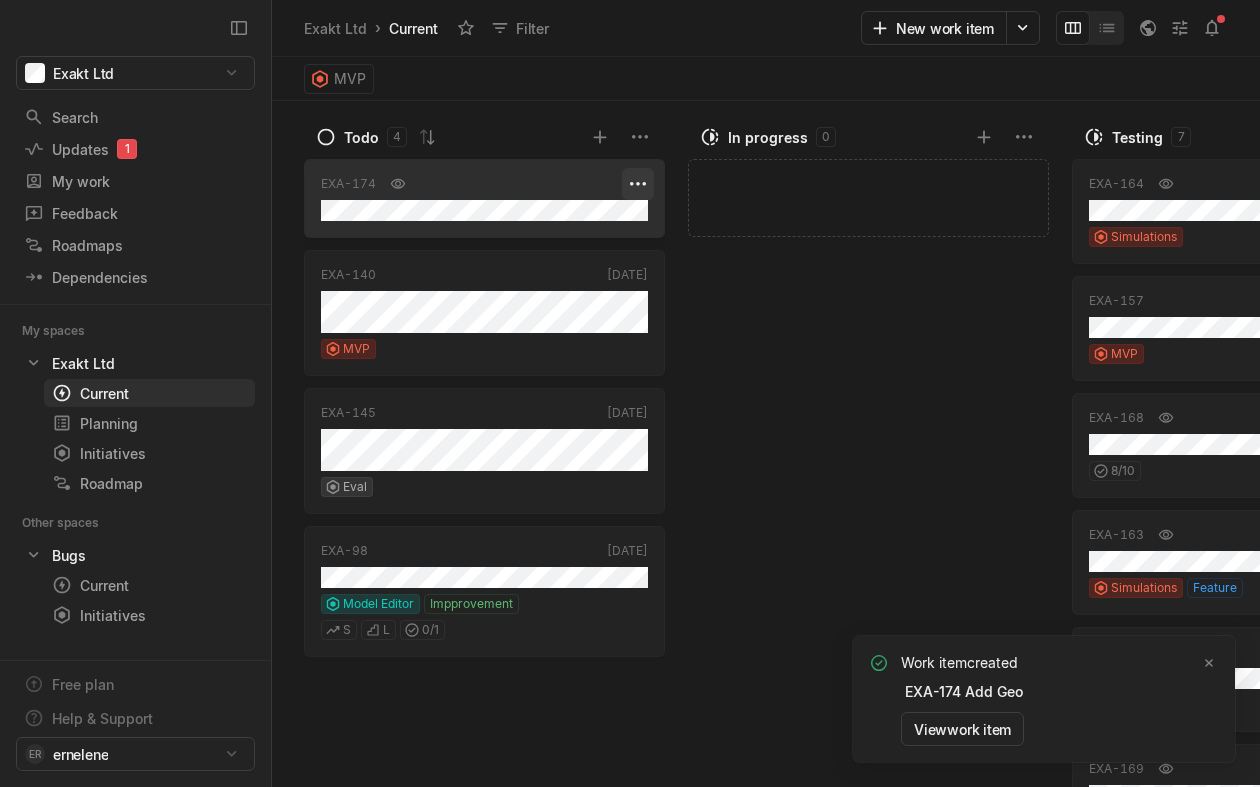 click on "Exakt Ltd Search / Updates 1 g then u My work = Feedback g then f Roadmaps g then ⇧ r Dependencies g then - My spaces Exakt Ltd 1 Current g then c Planning g then p Initiatives g then i Roadmap Other spaces Bugs Current g then c Initiatives g then i Free plan Help & Support ER ernelene Exakt Ltd › Current Filter New work item MVP Todo 4 EXA-174 Now EXA-140 Dec '24 MVP EXA-145 [DATE] Eval EXA-98 [DATE] Model Editor Impprovement S L 0 / 1 In progress 0  Add  work item Testing 7 EXA-164 [DATE] Simulations EXA-157 [DATE] MVP EXA-168 [DATE] 8 / 10 EXA-163 [DATE] Simulations Feature EXA-162 [DATE] Simulations Bug EXA-169 [DATE] 6 / 6 EXA-167 [DATE] Simulations Bug 71 / 72 Done 12 EXA-149 [DATE] Cast EXA-156 [DATE] EXA-158 [DATE] GEO EXA-146 [DATE] Cast EXA-154 [DATE] MVP Impprovement EXA-155 [DATE] Interactions Model Selection GEO EXA-137 [DATE] Interactions Eval EXA-151 [DATE] Propensity Modelling EXA-150 [DATE] Propensity Modelling EXA-148 [DATE] Cast EXA-147 [DATE] Cast EXA-152 [DATE] Eval On hold 1" at bounding box center (630, 393) 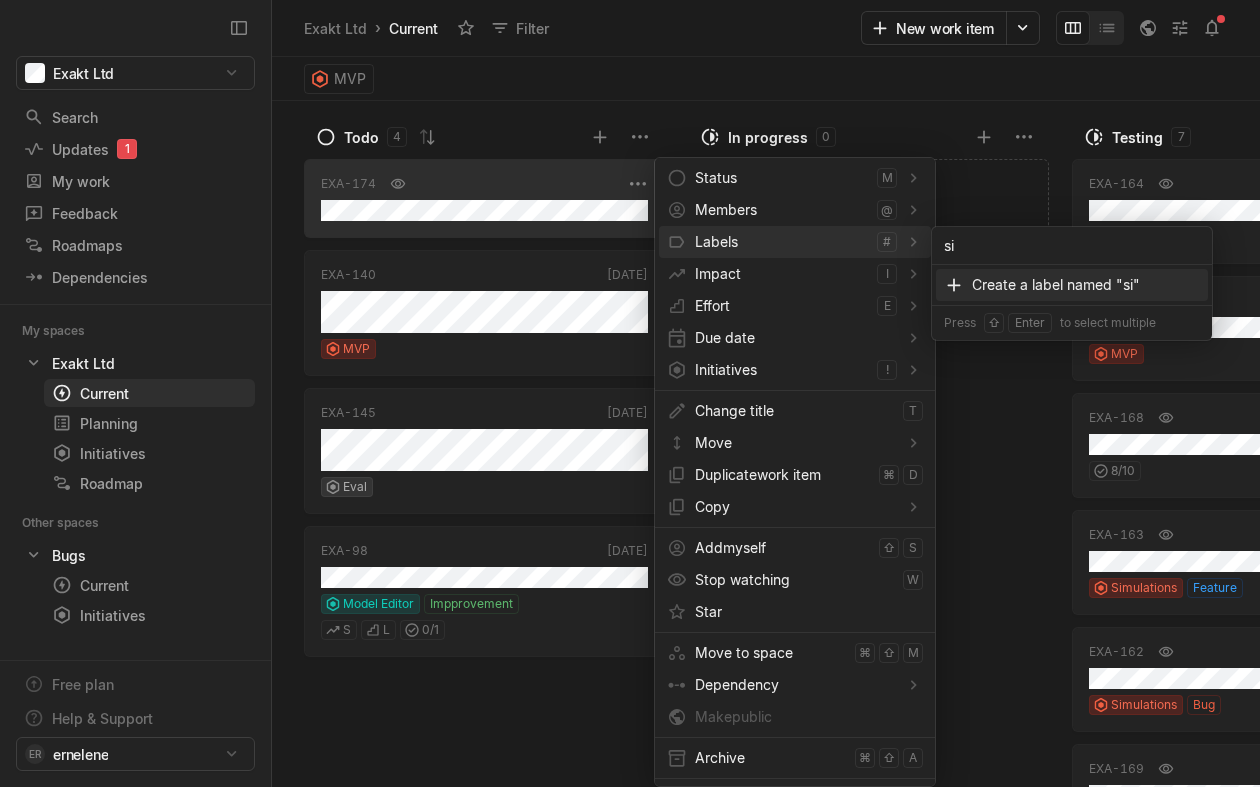 type on "s" 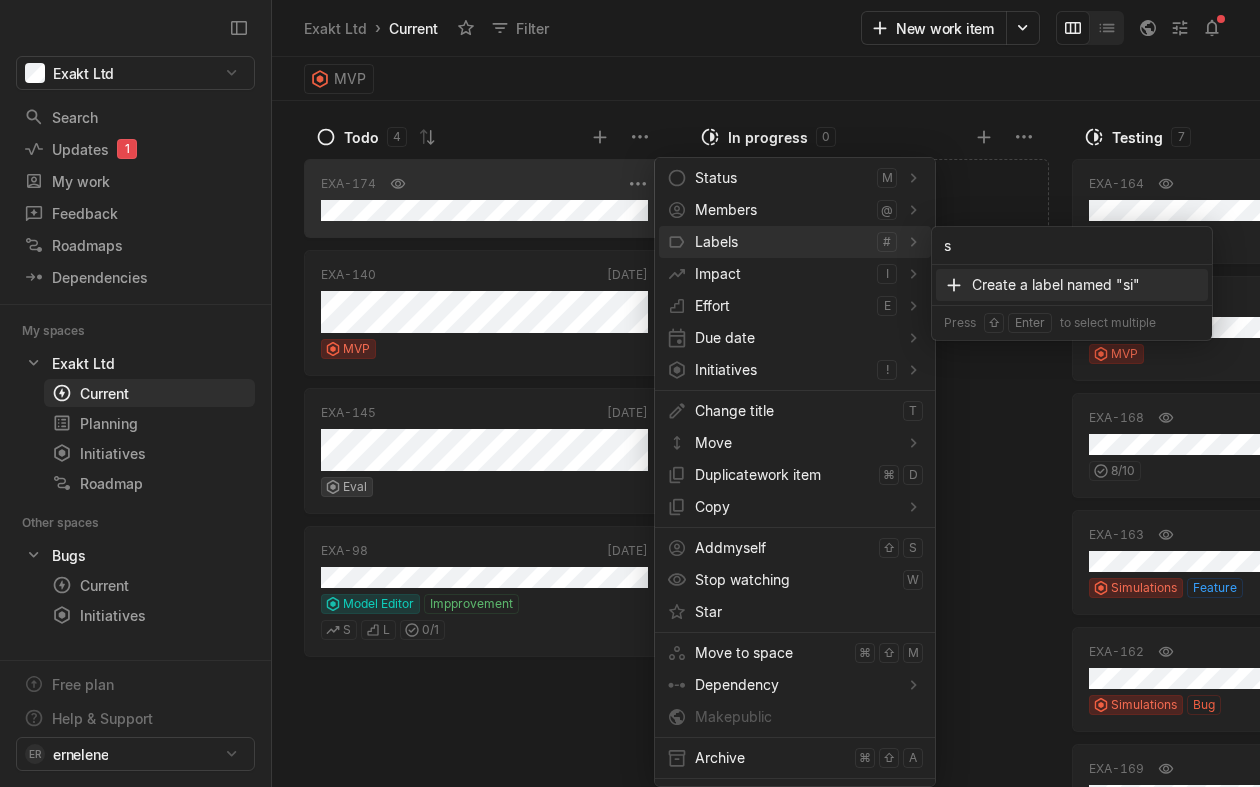 type 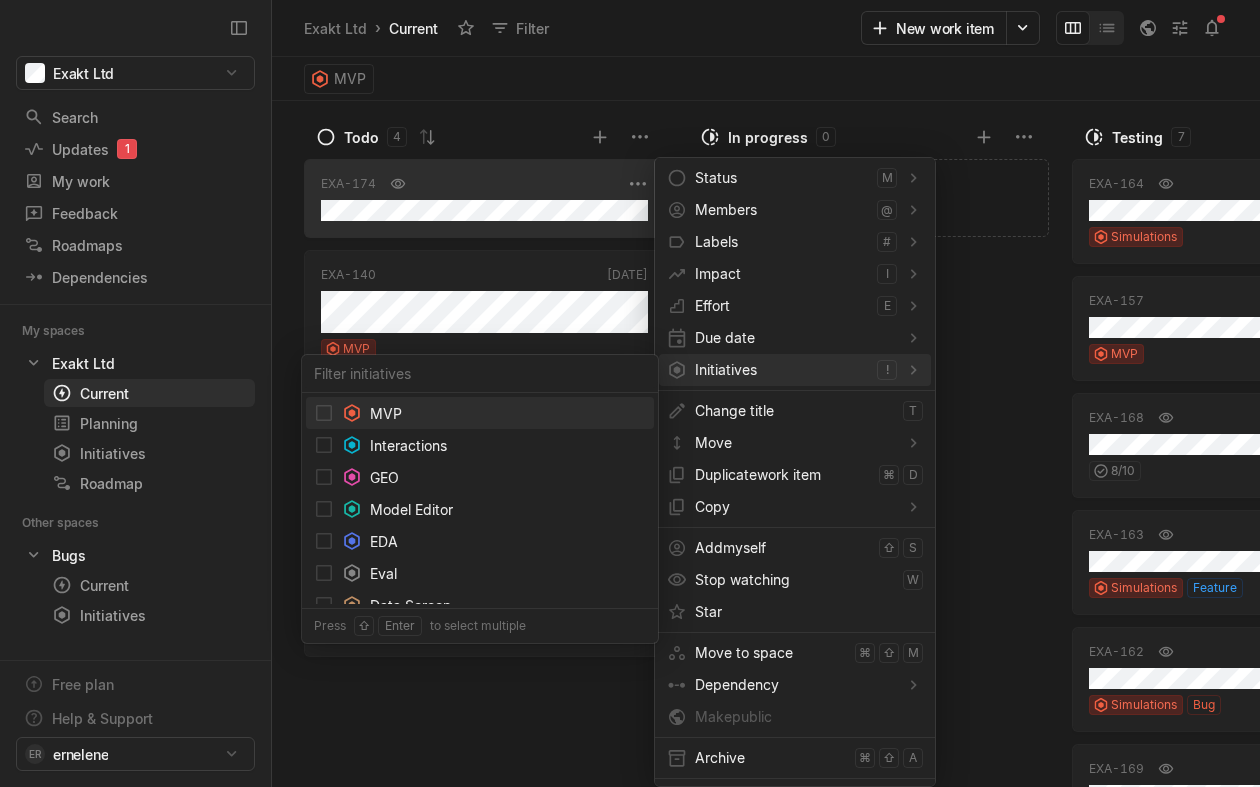 click on "Initiatives" at bounding box center (782, 370) 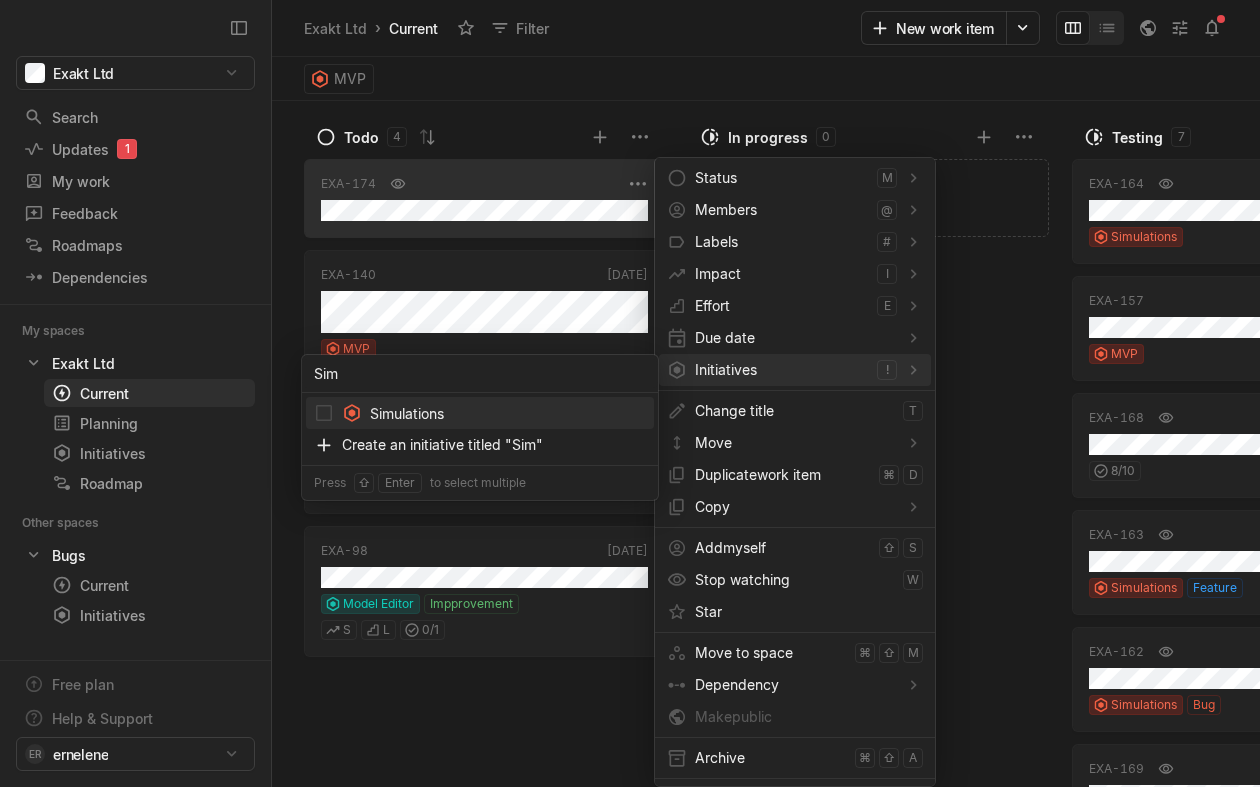type on "Sim" 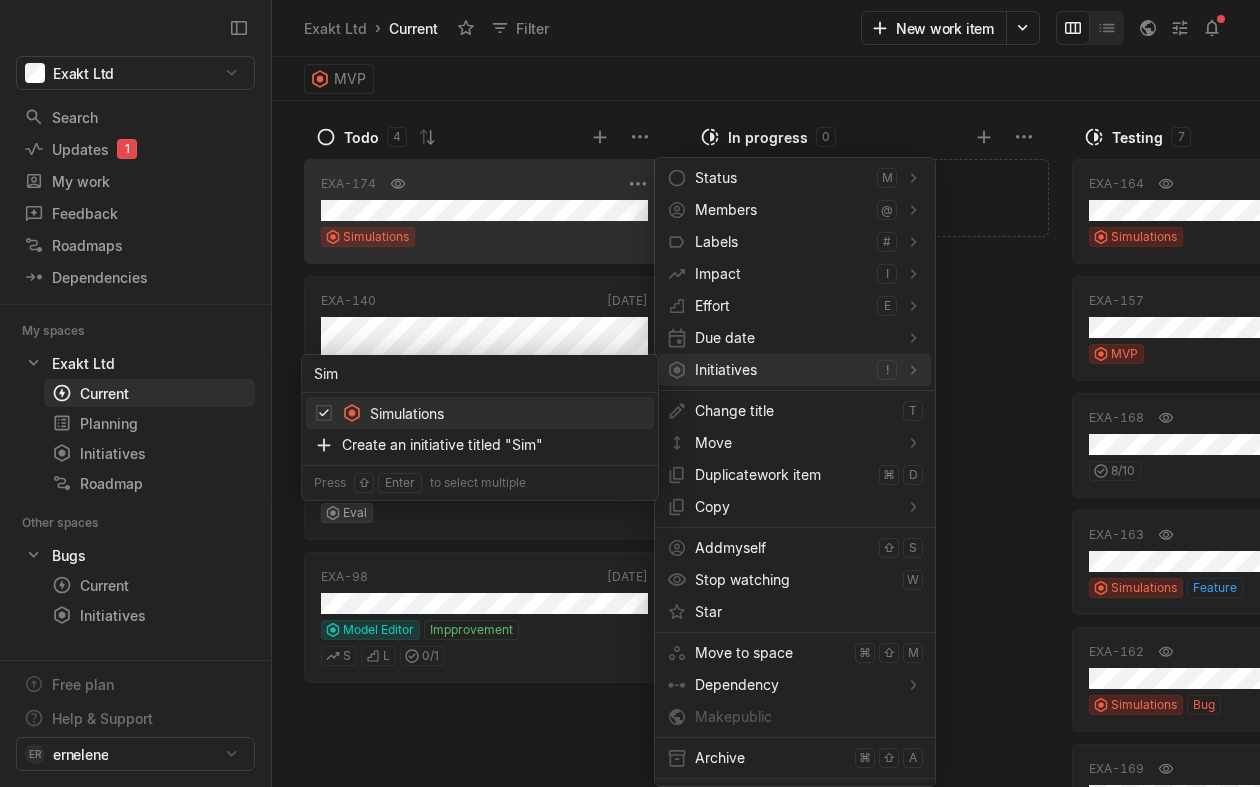 click on "Exakt Ltd Search / Updates 1 g then u My work = Feedback g then f Roadmaps g then ⇧ r Dependencies g then - My spaces Exakt Ltd 1 Current g then c Planning g then p Initiatives g then i Roadmap Other spaces Bugs Current g then c Initiatives g then i Free plan Help & Support ER ernelene Exakt Ltd › Current Filter New work item MVP Todo 4 EXA-174 Now Simulations EXA-140 Dec '24 MVP EXA-145 [DATE] Eval EXA-98 [DATE] Model Editor Impprovement S L 0 / 1 In progress 0  Add  work item Testing 7 EXA-164 [DATE] Simulations EXA-157 [DATE] MVP EXA-168 [DATE] 8 / 10 EXA-163 [DATE] Simulations Feature EXA-162 [DATE] Simulations Bug EXA-169 [DATE] 6 / 6 EXA-167 [DATE] Simulations Bug 71 / 72 Done 12 EXA-149 [DATE] Cast EXA-156 [DATE] EXA-158 [DATE] GEO EXA-146 [DATE] Cast EXA-154 [DATE] MVP Impprovement EXA-155 [DATE] Interactions Model Selection GEO EXA-137 [DATE] Interactions Eval EXA-151 [DATE] Propensity Modelling EXA-150 [DATE] Propensity Modelling EXA-148 [DATE] Cast EXA-147 [DATE] Cast EXA-152 [DATE] Eval 1" at bounding box center [630, 393] 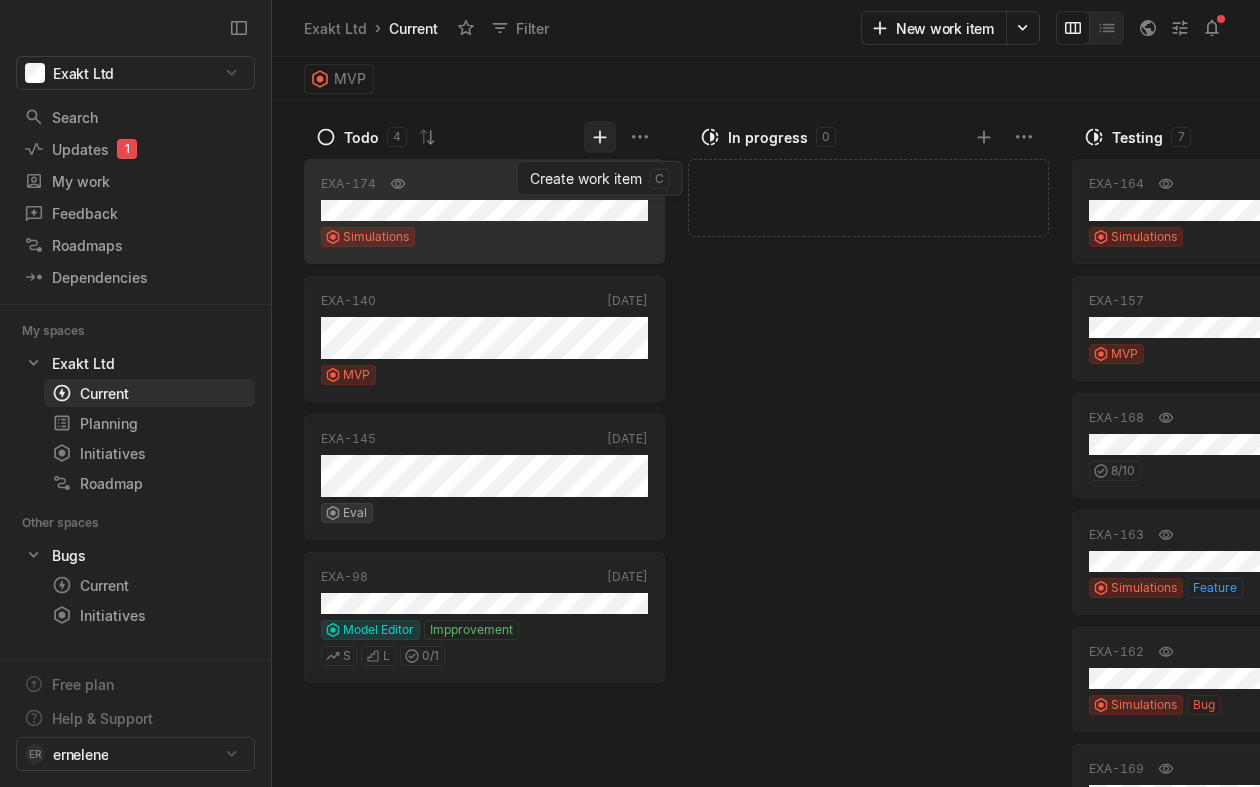 click 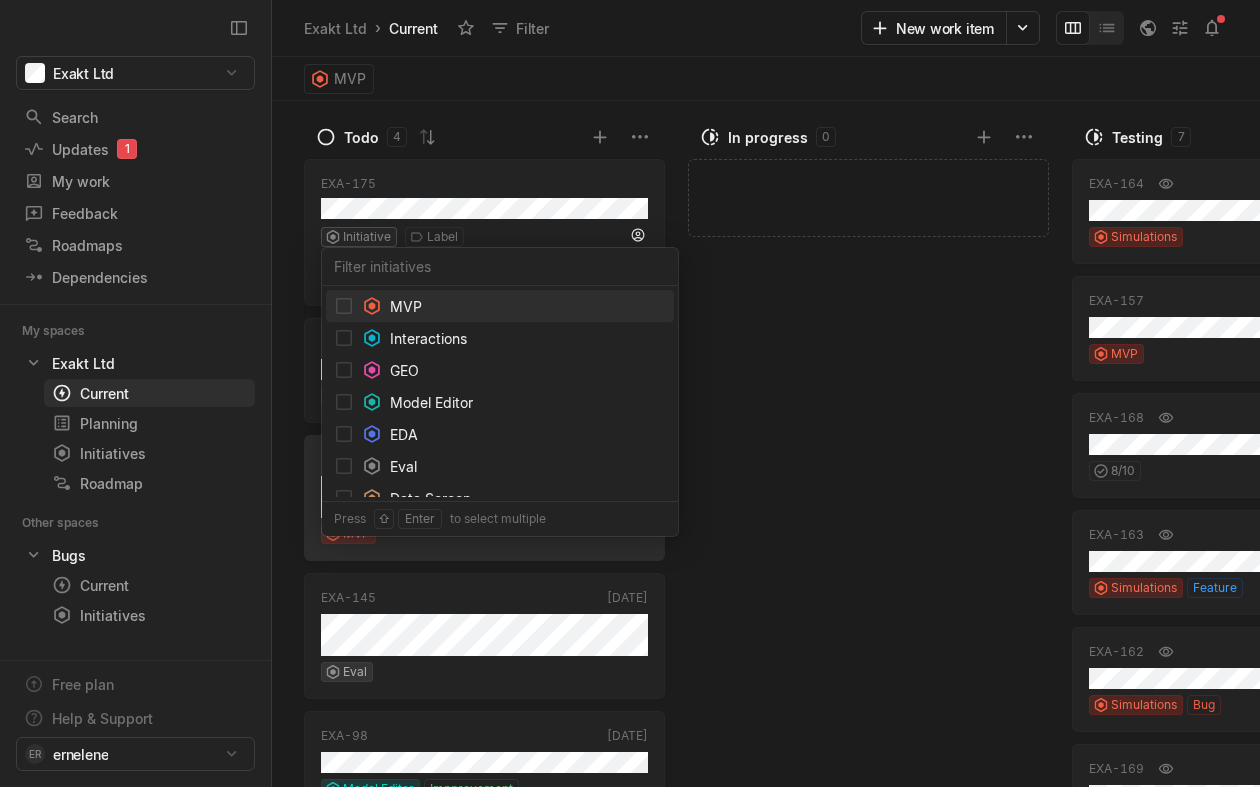 click on "Exakt Ltd Search / Updates 1 g then u My work = Feedback g then f Roadmaps g then ⇧ r Dependencies g then - My spaces Exakt Ltd 1 Current g then c Planning g then p Initiatives g then i Roadmap Other spaces Bugs Current g then c Initiatives g then i Free plan Help & Support ER ernelene Exakt Ltd › Current Filter New work item MVP Todo 4 EXA - 175 Initiative Label Cancel Create EXA-174 Now Simulations EXA-140 Dec '24 MVP EXA-145 [DATE] [PERSON_NAME] EXA-98 [DATE] Model Editor Impprovement S L 0 / 1 In progress 0  Add  work item Testing 7 EXA-164 [DATE] Simulations EXA-157 [DATE] MVP EXA-168 [DATE] 8 / 10 EXA-163 [DATE] Simulations Feature EXA-162 [DATE] Simulations Bug EXA-169 [DATE] 6 / 6 EXA-167 [DATE] Simulations Bug 71 / 72 Done 12 EXA-149 [DATE] Cast EXA-156 [DATE] EXA-158 [DATE] GEO EXA-146 [DATE] Cast EXA-154 [DATE] MVP Impprovement EXA-155 [DATE] Interactions Model Selection GEO EXA-137 [DATE] Interactions Eval EXA-151 [DATE] Propensity Modelling EXA-150 [DATE] Propensity Modelling EXA-148 [DATE] Cast" at bounding box center [630, 393] 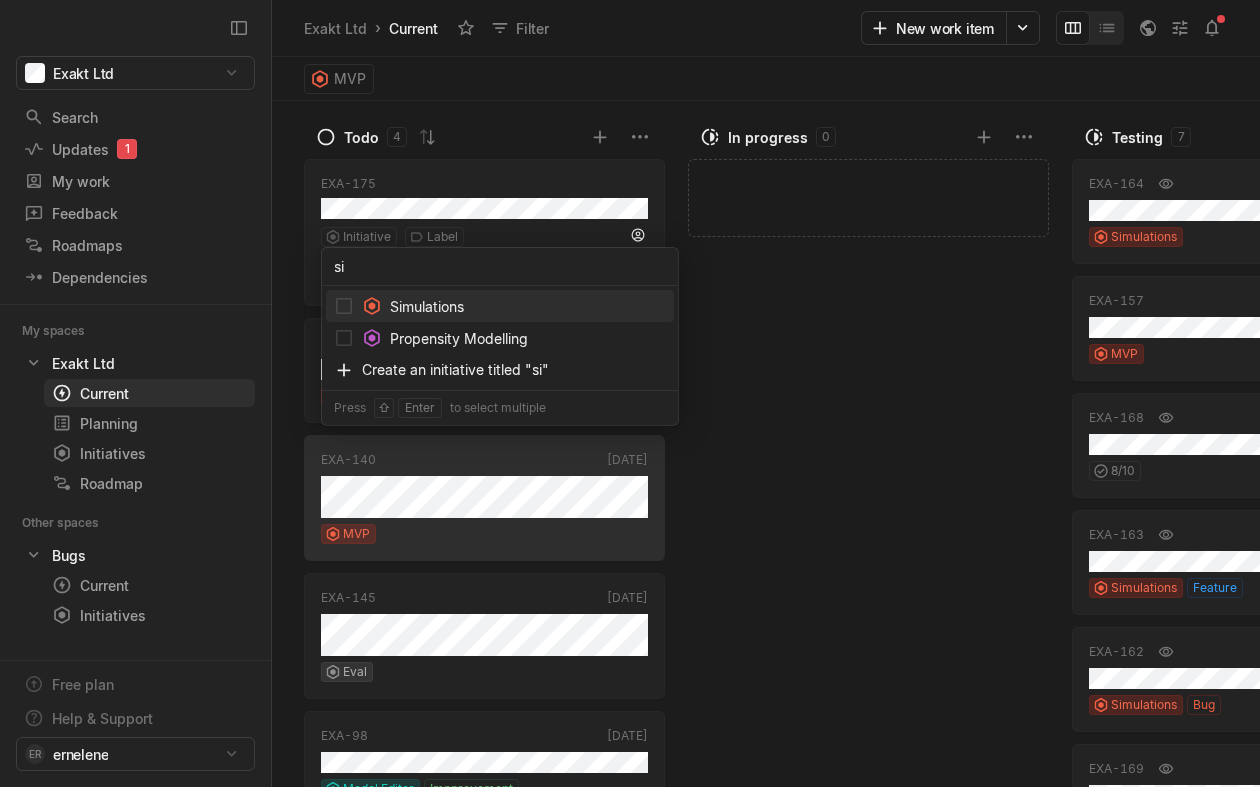 type on "si" 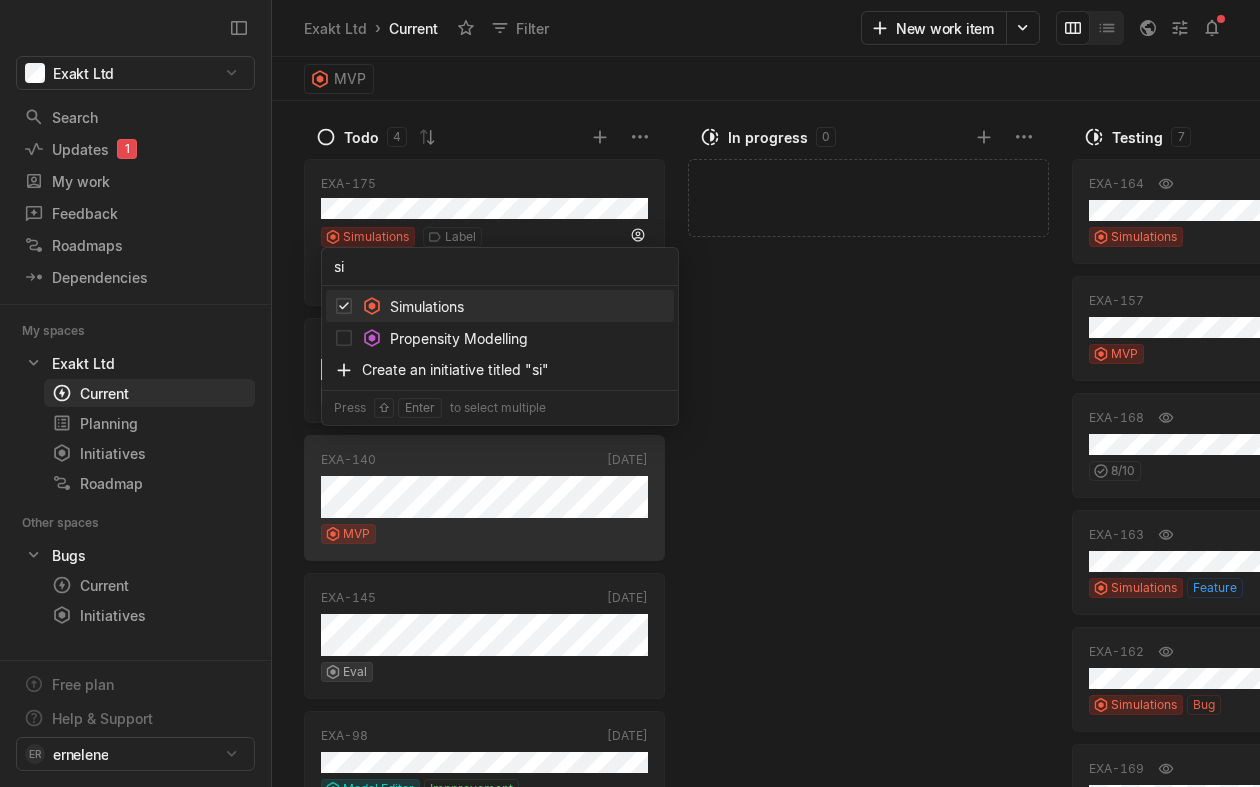 click on "Exakt Ltd Search / Updates 1 g then u My work = Feedback g then f Roadmaps g then ⇧ r Dependencies g then - My spaces Exakt Ltd 1 Current g then c Planning g then p Initiatives g then i Roadmap Other spaces Bugs Current g then c Initiatives g then i Free plan Help & Support ER ernelene Exakt Ltd › Current Filter New work item MVP Todo 4 EXA - 175 Simulations Label Cancel Create EXA-174 Now Simulations EXA-140 Dec '24 MVP EXA-145 [DATE] [PERSON_NAME] EXA-98 [DATE] Model Editor Impprovement S L 0 / 1 In progress 0  Add  work item Testing 7 EXA-164 [DATE] Simulations EXA-157 [DATE] MVP EXA-168 [DATE] 8 / 10 EXA-163 [DATE] Simulations Feature EXA-162 [DATE] Simulations Bug EXA-169 [DATE] 6 / 6 EXA-167 [DATE] Simulations Bug 71 / 72 Done 12 EXA-149 [DATE] Cast EXA-156 [DATE] EXA-158 [DATE] GEO EXA-146 [DATE] Cast EXA-154 [DATE] MVP Impprovement EXA-155 [DATE] Interactions Model Selection GEO EXA-137 [DATE] Interactions Eval EXA-151 [DATE] Propensity Modelling EXA-150 [DATE] Propensity Modelling EXA-148 [DATE] Cast" at bounding box center [630, 393] 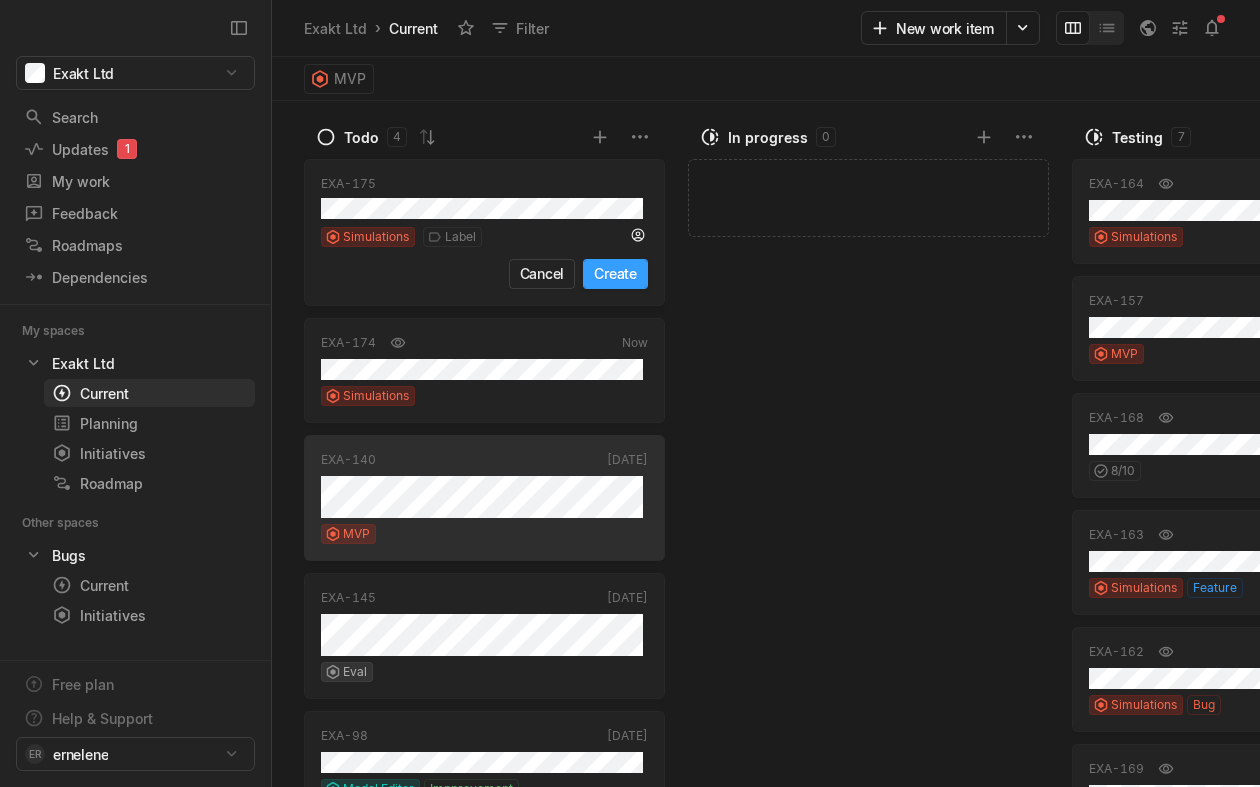 click on "Create" at bounding box center (615, 274) 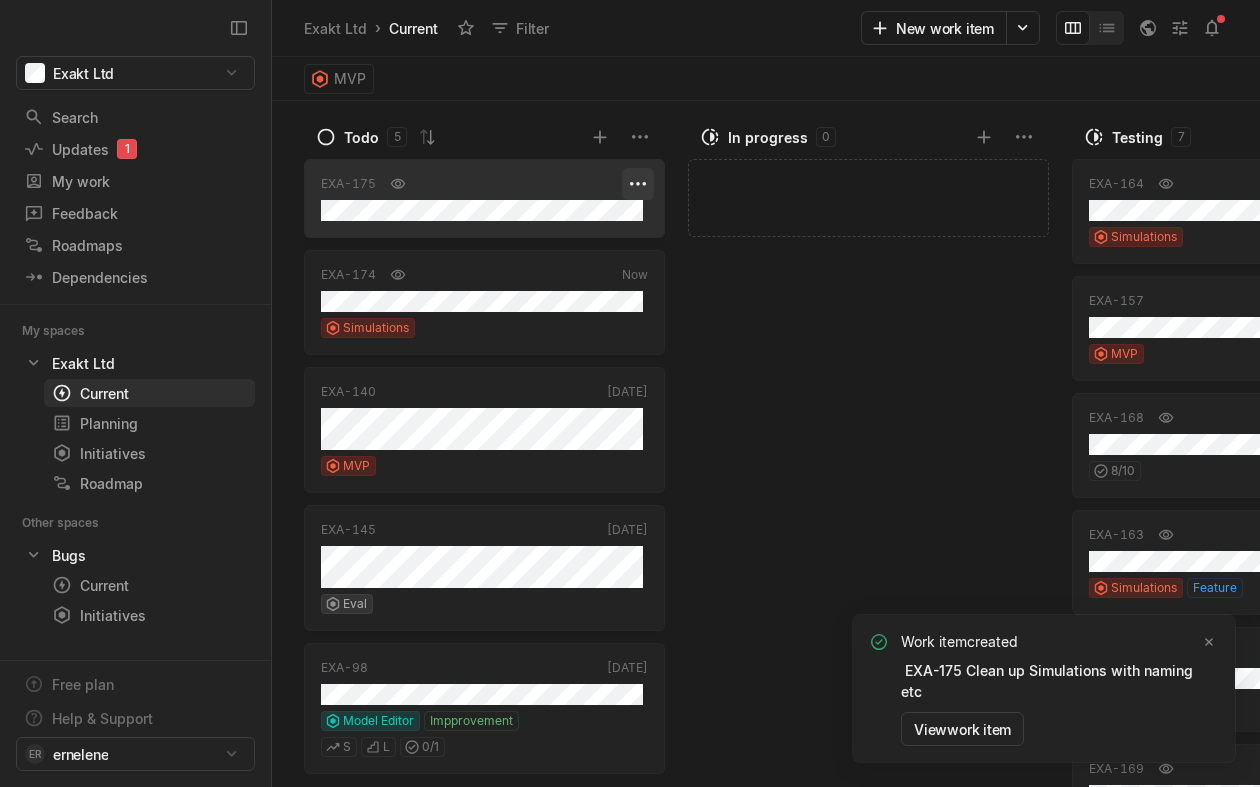 click on "Exakt Ltd Search / Updates 1 g then u My work = Feedback g then f Roadmaps g then ⇧ r Dependencies g then - My spaces Exakt Ltd 1 Current g then c Planning g then p Initiatives g then i Roadmap Other spaces Bugs Current g then c Initiatives g then i Free plan Help & Support ER ernelene Exakt Ltd › Current Filter New work item MVP Todo 5 EXA-175 Now EXA-174 Now Simulations EXA-140 Dec '24 MVP EXA-145 [DATE] [PERSON_NAME] EXA-98 [DATE] Model Editor Impprovement S L 0 / 1 In progress 0  Add  work item Testing 7 EXA-164 [DATE] Simulations EXA-157 [DATE] MVP EXA-168 [DATE] 8 / 10 EXA-163 [DATE] Simulations Feature EXA-162 [DATE] Simulations Bug EXA-169 [DATE] 6 / 6 EXA-167 [DATE] Simulations Bug 71 / 72 Done 12 EXA-149 [DATE] Cast EXA-156 [DATE] EXA-158 [DATE] GEO EXA-146 [DATE] Cast EXA-154 [DATE] MVP Impprovement EXA-155 [DATE] Interactions Model Selection GEO EXA-137 [DATE] Interactions Eval EXA-151 [DATE] Propensity Modelling EXA-150 [DATE] Propensity Modelling EXA-148 [DATE] Cast EXA-147 [DATE] Cast EXA-152 1" at bounding box center (630, 393) 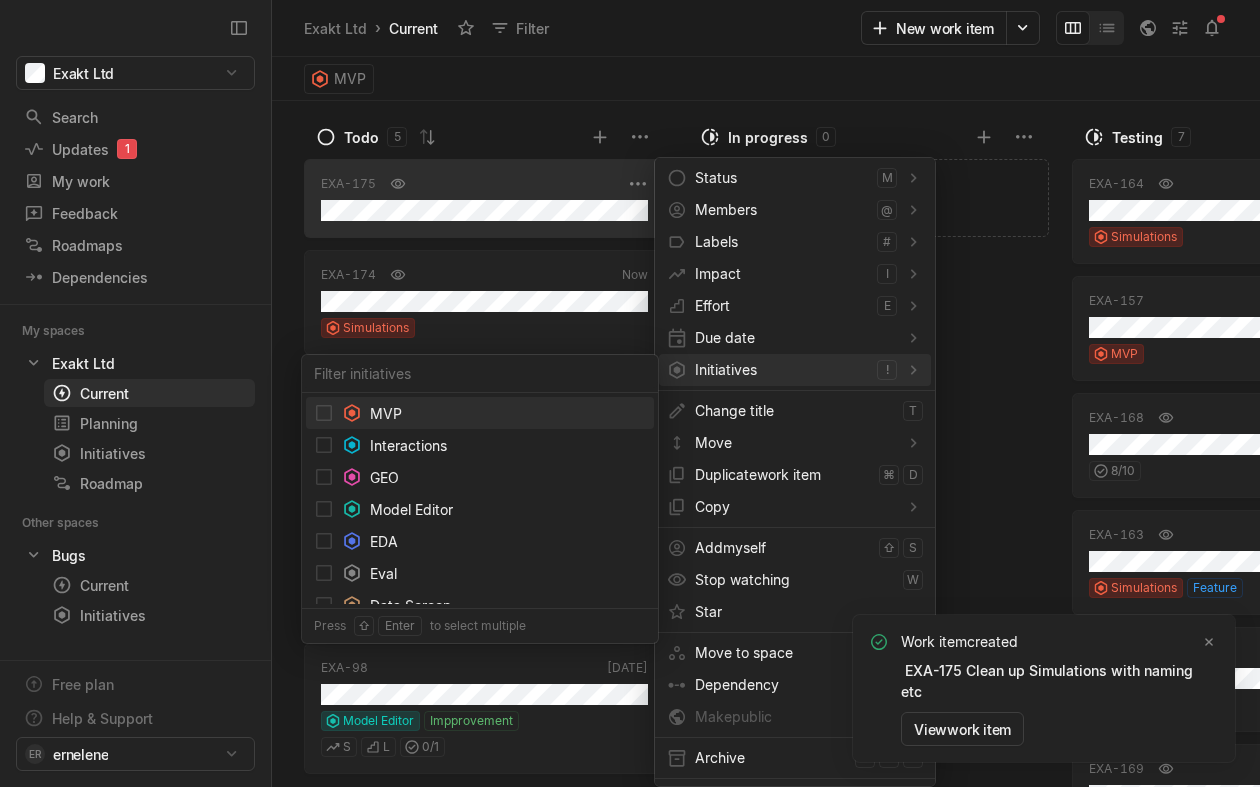 click on "Initiatives" at bounding box center (782, 370) 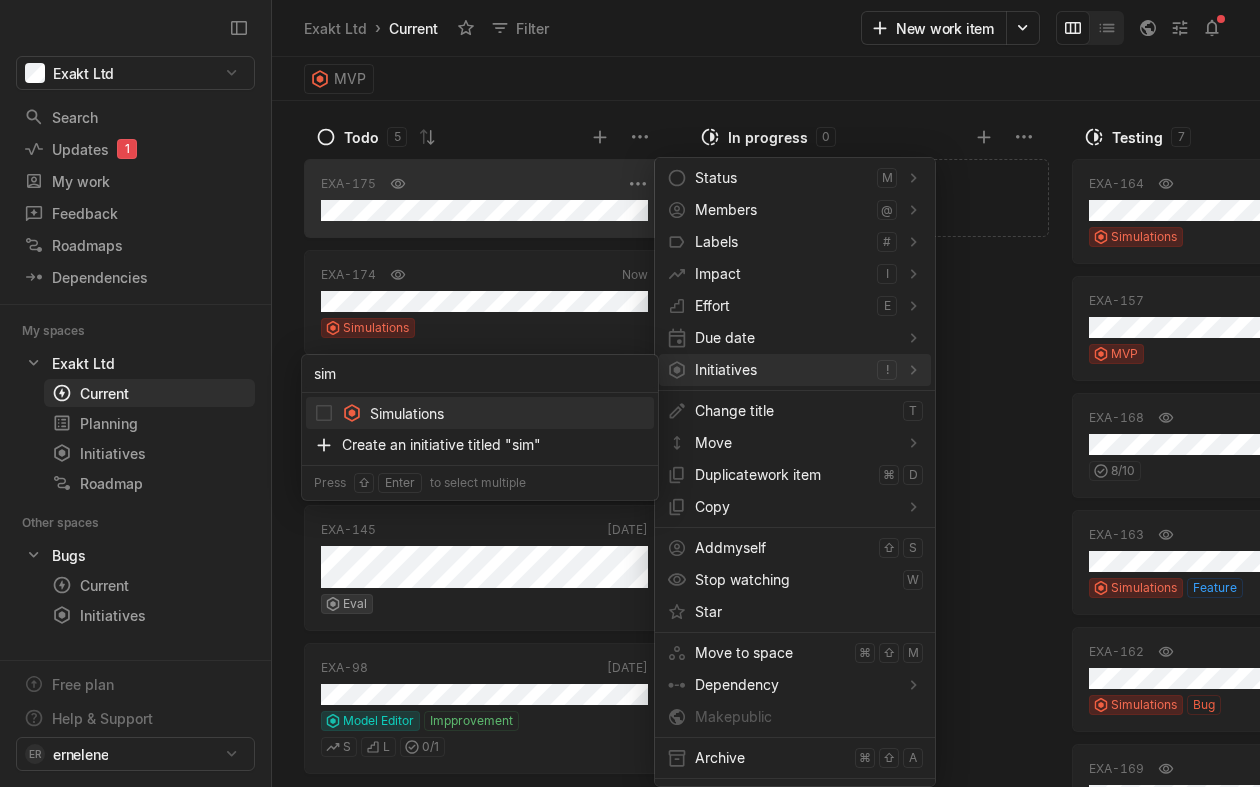 type on "sim" 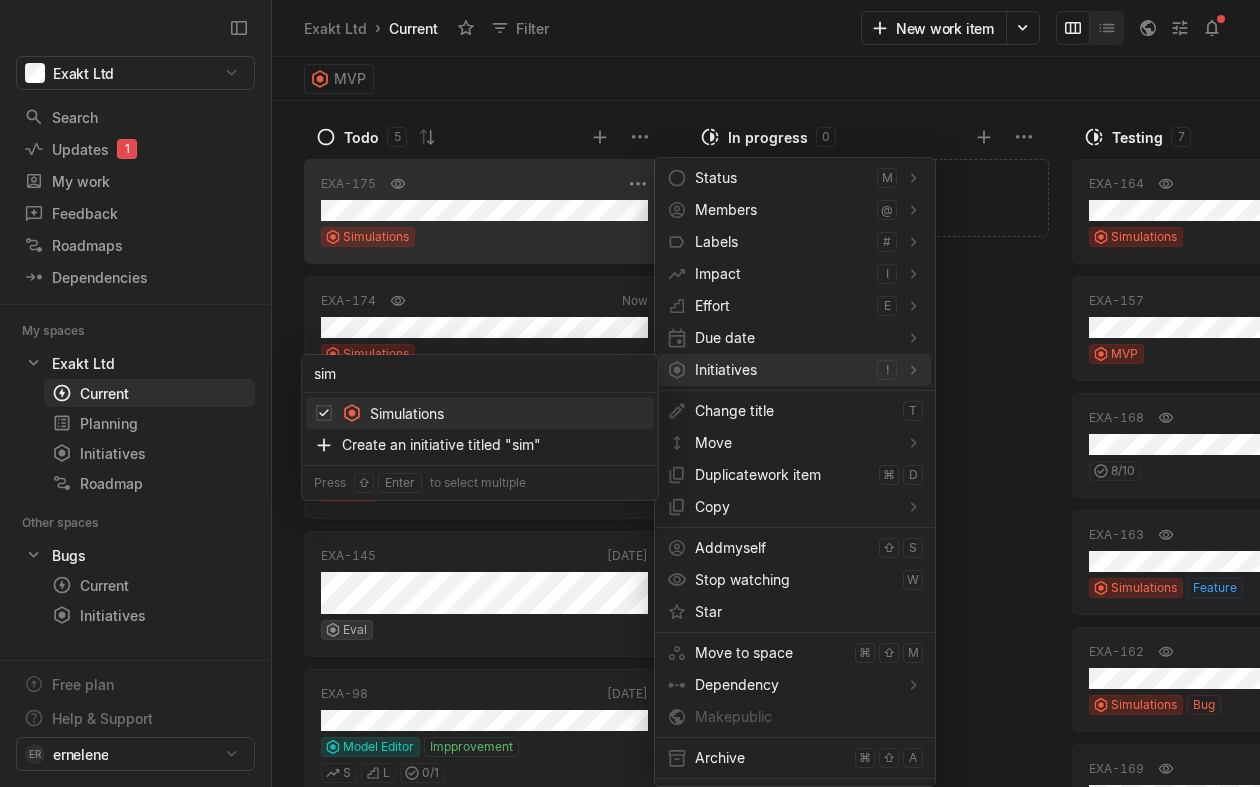 click on "Exakt Ltd Search / Updates 1 g then u My work = Feedback g then f Roadmaps g then ⇧ r Dependencies g then - My spaces Exakt Ltd 1 Current g then c Planning g then p Initiatives g then i Roadmap Other spaces Bugs Current g then c Initiatives g then i Free plan Help & Support ER ernelene Exakt Ltd › Current Filter New work item MVP Todo 5 EXA-175 Now Simulations EXA-174 Now Simulations EXA-140 Dec '24 MVP EXA-145 [DATE] Eval EXA-98 [DATE] Model Editor Impprovement S L 0 / 1 In progress 0  Add  work item Testing 7 EXA-164 [DATE] Simulations EXA-157 [DATE] MVP EXA-168 [DATE] 8 / 10 EXA-163 [DATE] Simulations Feature EXA-162 [DATE] Simulations Bug EXA-169 [DATE] 6 / 6 EXA-167 [DATE] Simulations Bug 71 / 72 Done 12 EXA-149 [DATE] Cast EXA-156 [DATE] EXA-158 [DATE] GEO EXA-146 [DATE] Cast EXA-154 [DATE] MVP Impprovement EXA-155 [DATE] Interactions Model Selection GEO EXA-137 [DATE] Interactions Eval EXA-151 [DATE] Propensity Modelling EXA-150 [DATE] Propensity Modelling EXA-148 [DATE] Cast EXA-147 [DATE] 1" at bounding box center (630, 393) 